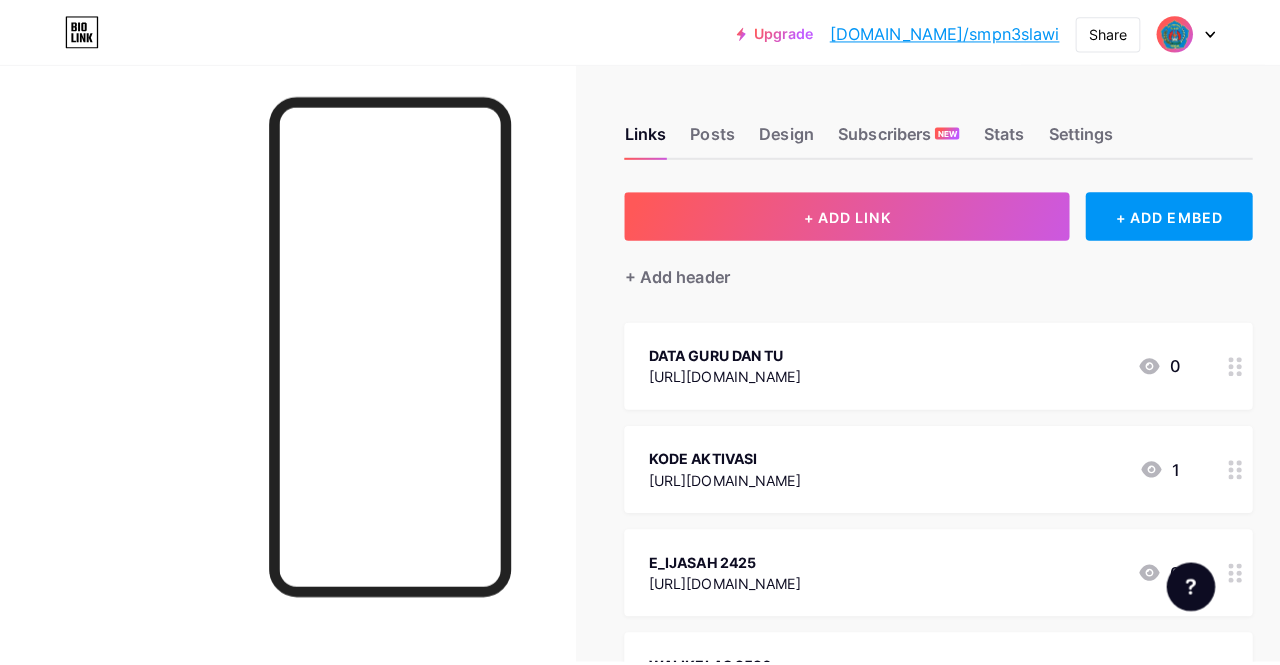 scroll, scrollTop: 0, scrollLeft: 0, axis: both 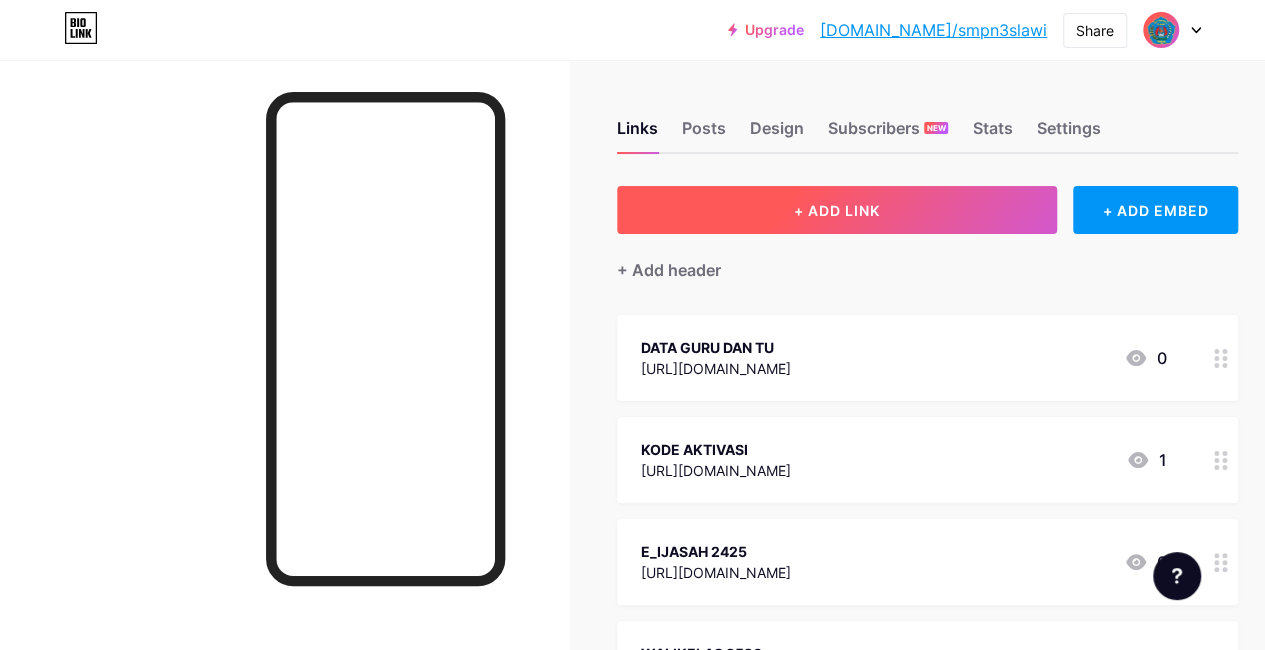 click on "+ ADD LINK" at bounding box center [837, 210] 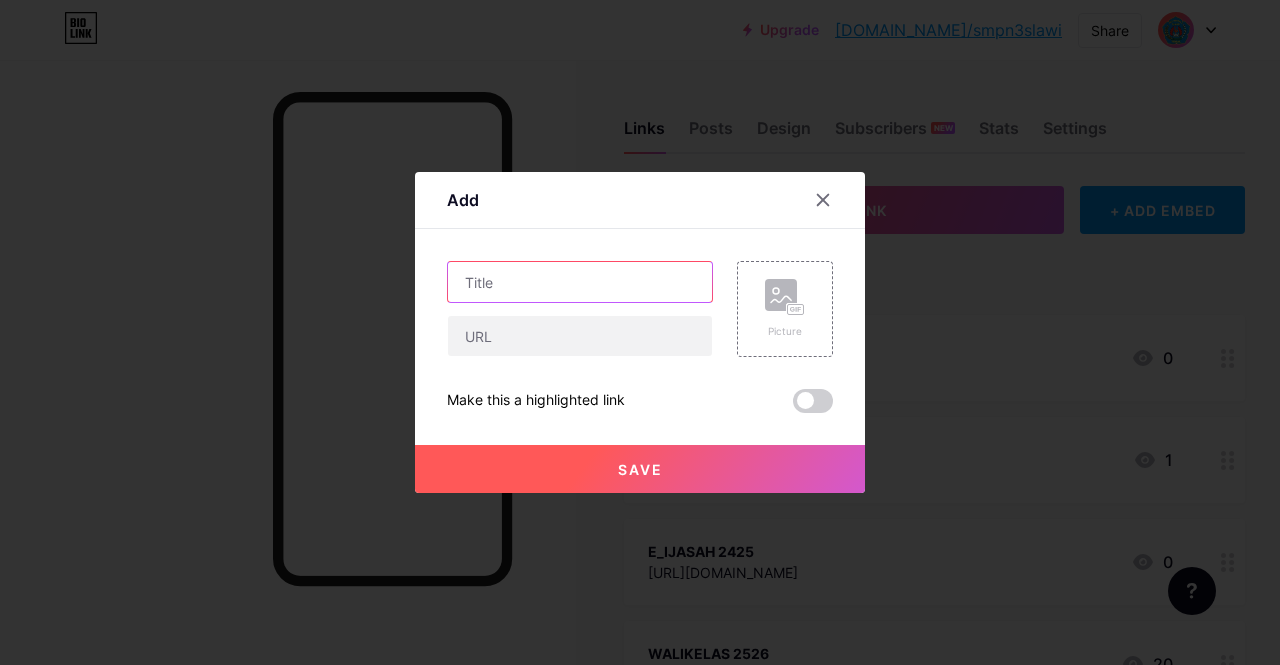 click at bounding box center (580, 282) 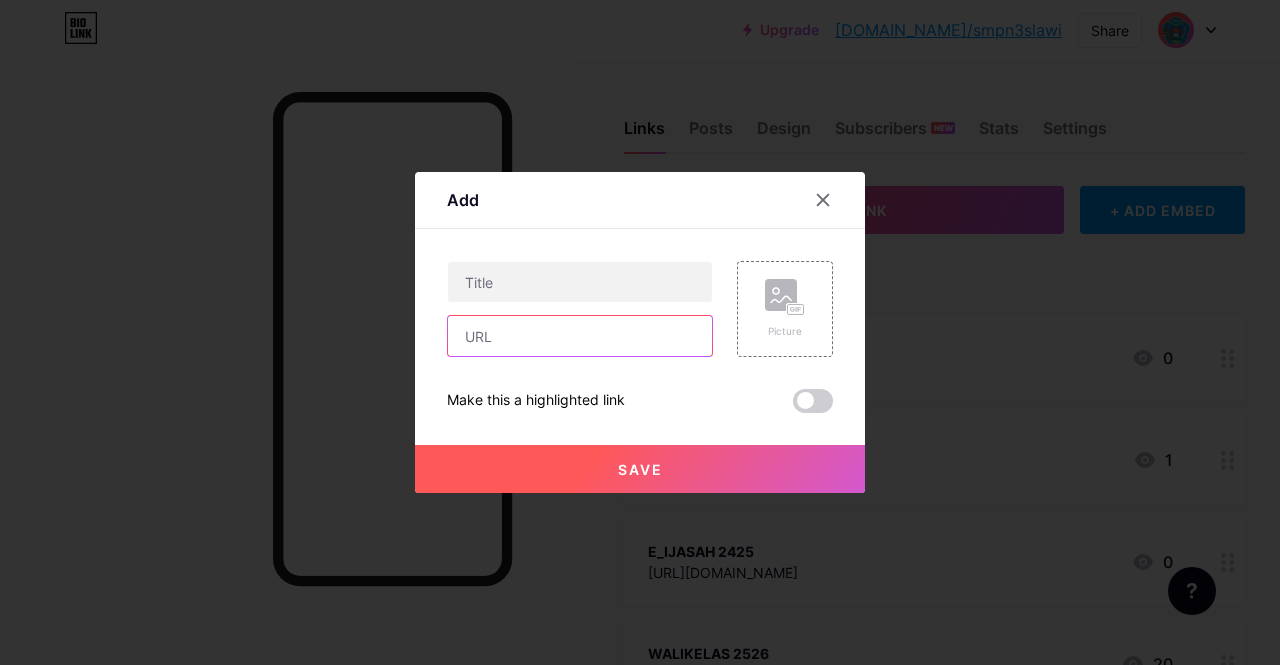 click at bounding box center (580, 336) 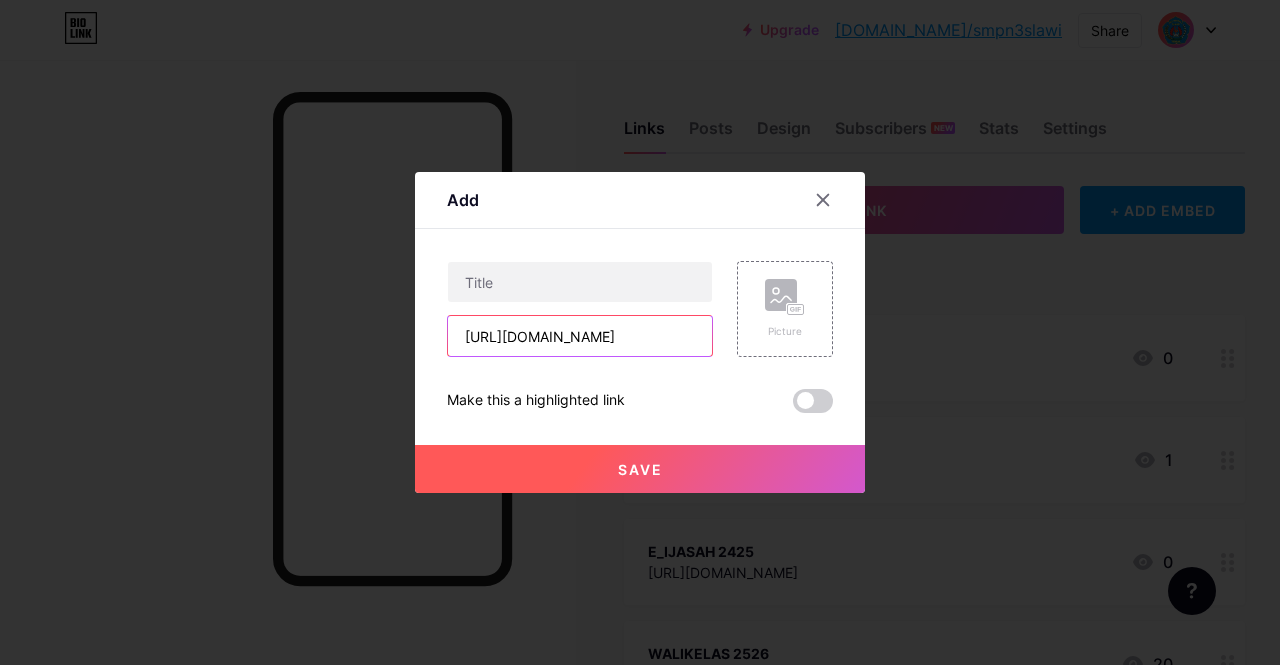 scroll, scrollTop: 0, scrollLeft: 38, axis: horizontal 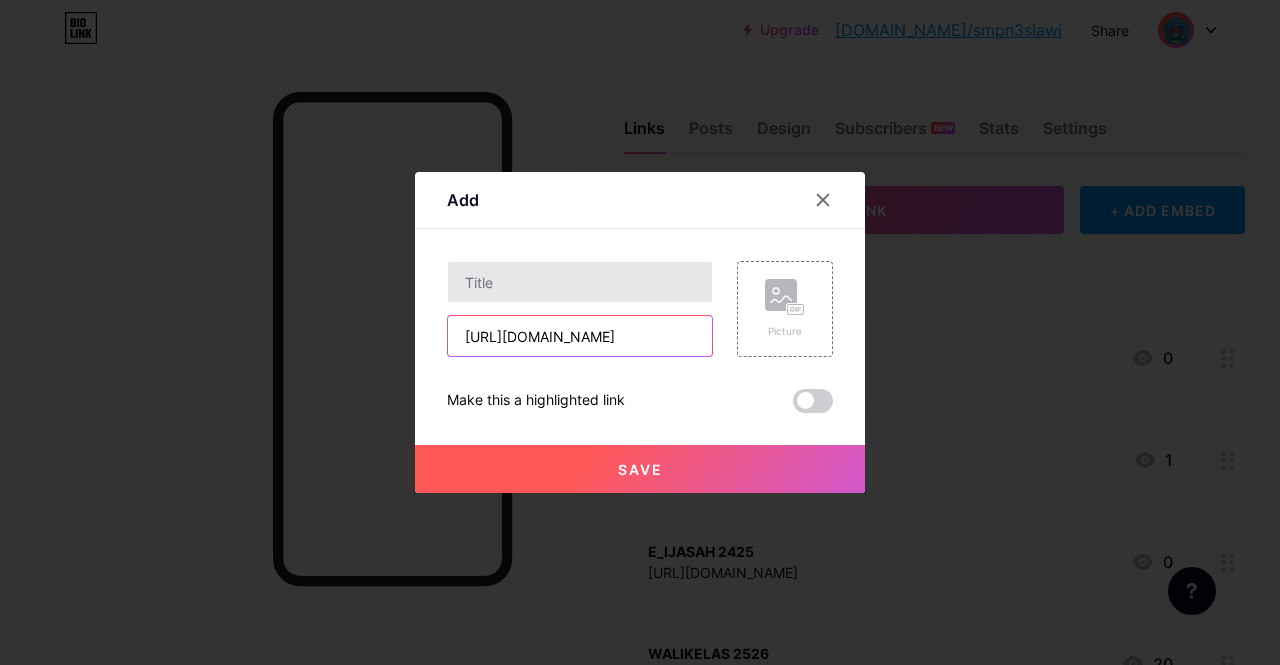 type on "[URL][DOMAIN_NAME]" 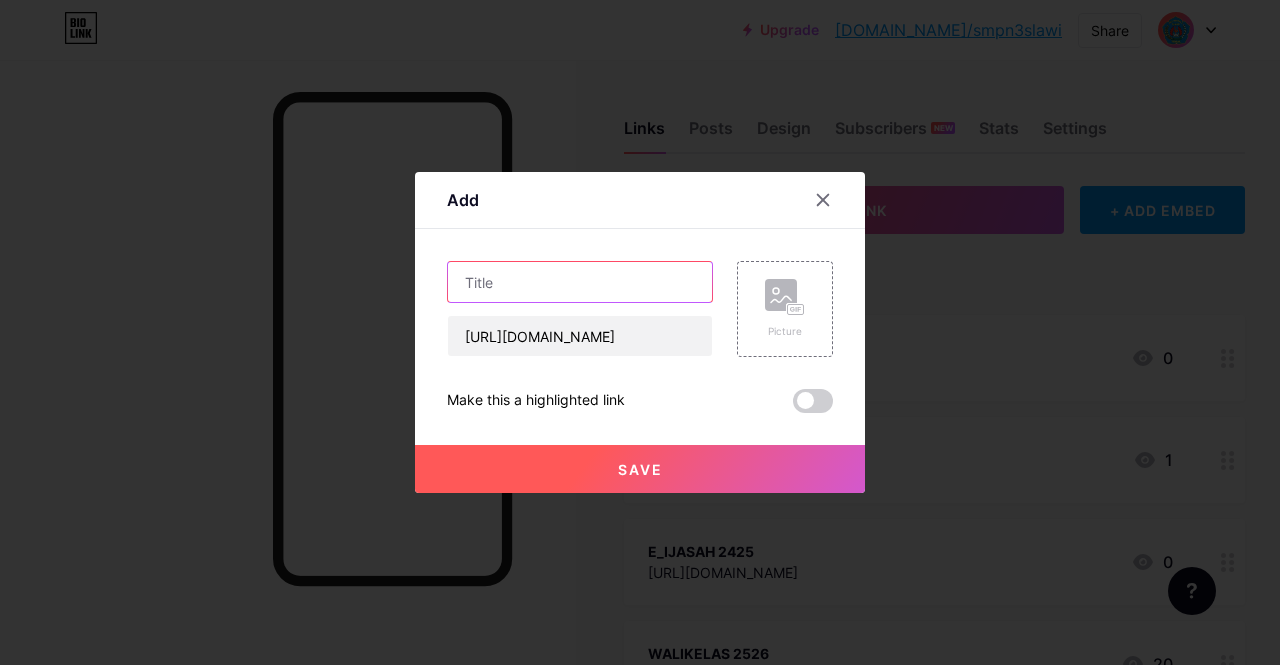 scroll, scrollTop: 0, scrollLeft: 0, axis: both 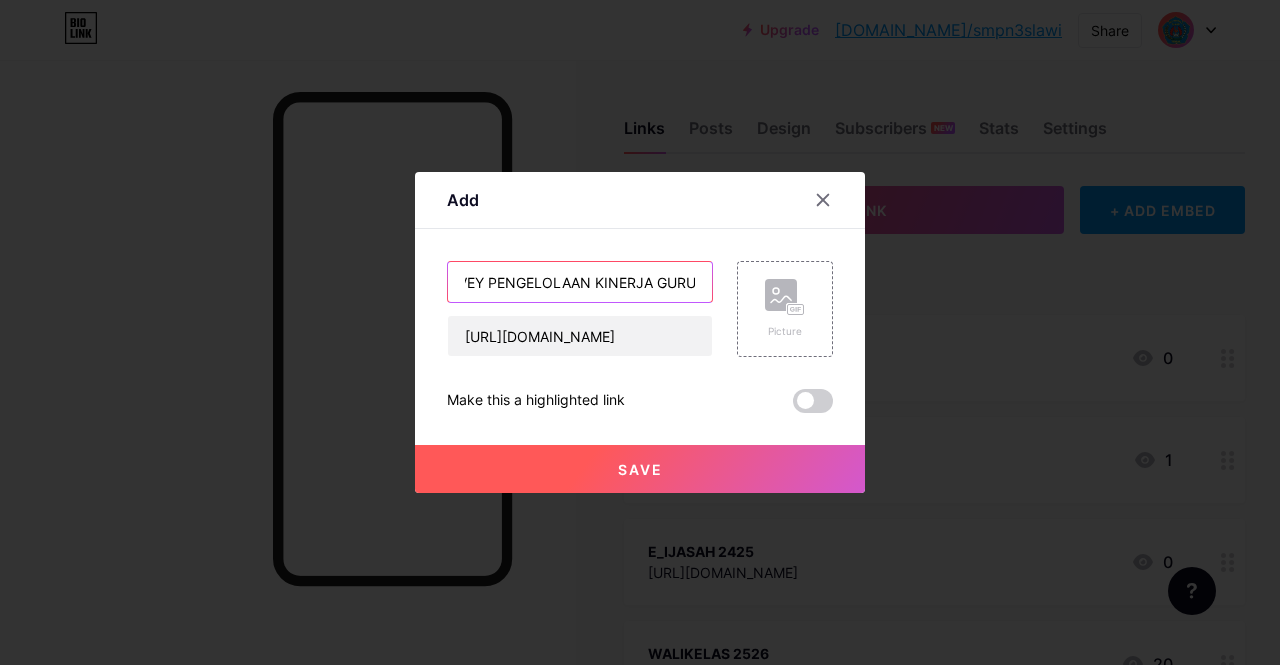 type on "ISI SURVEY PENGELOLAAN KINERJA GURU" 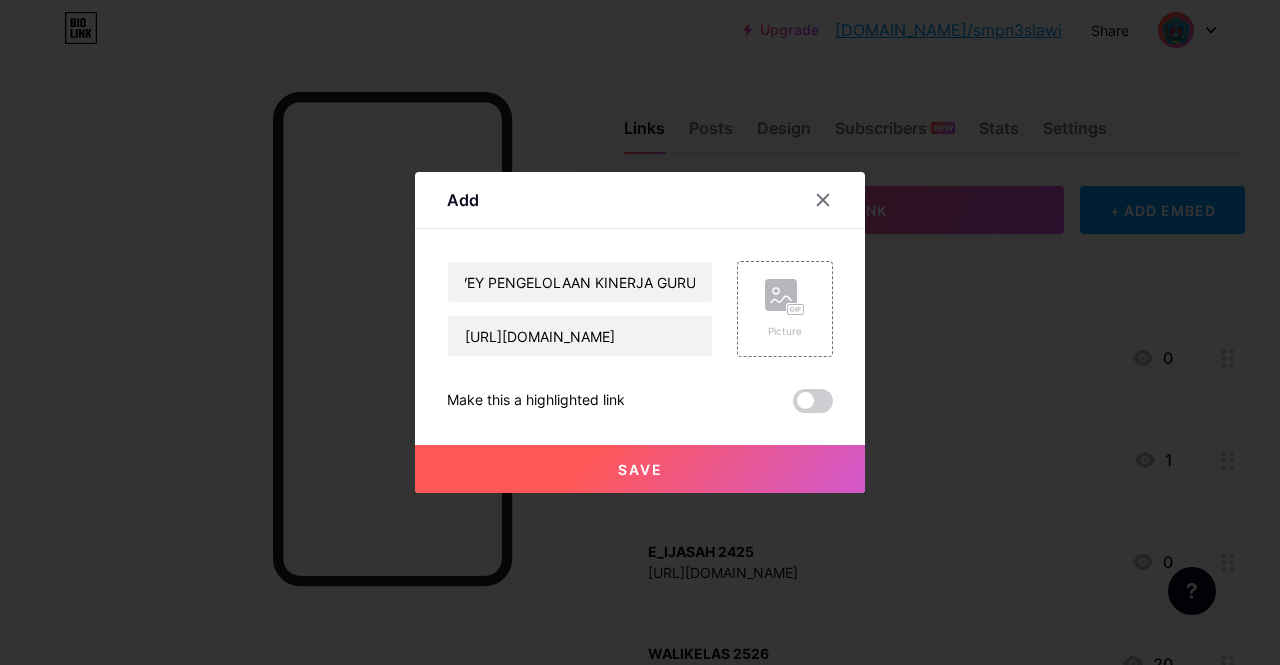 scroll, scrollTop: 0, scrollLeft: 0, axis: both 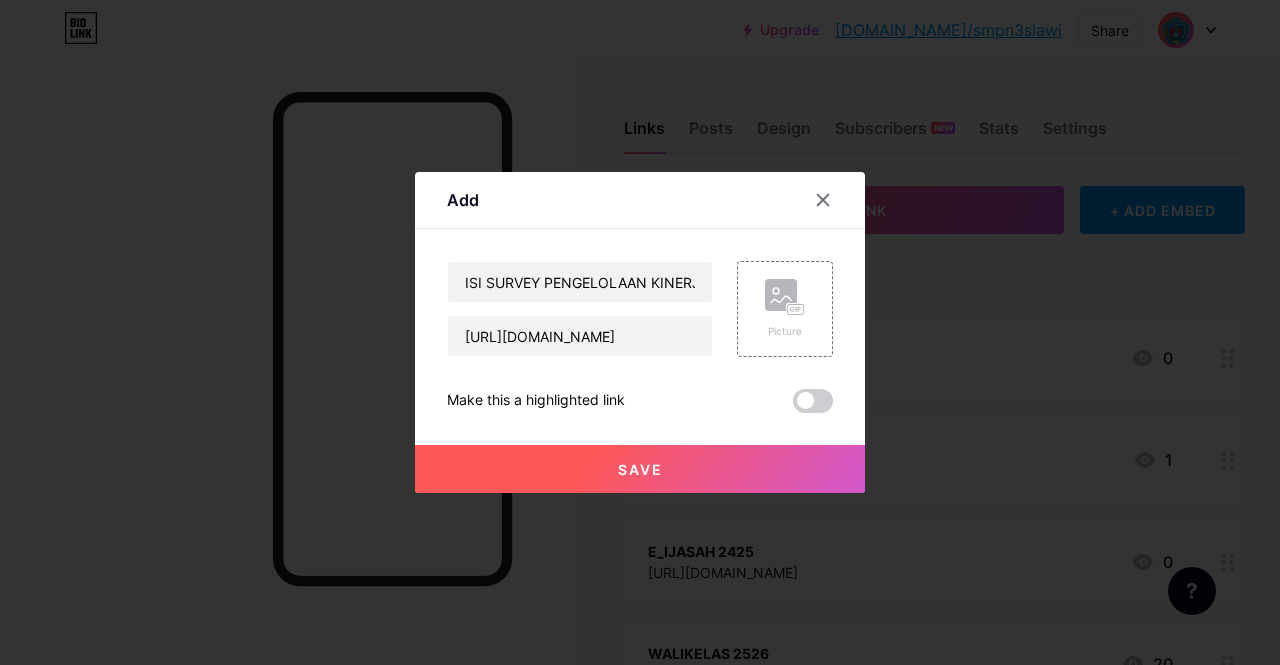 click on "Save" at bounding box center (640, 469) 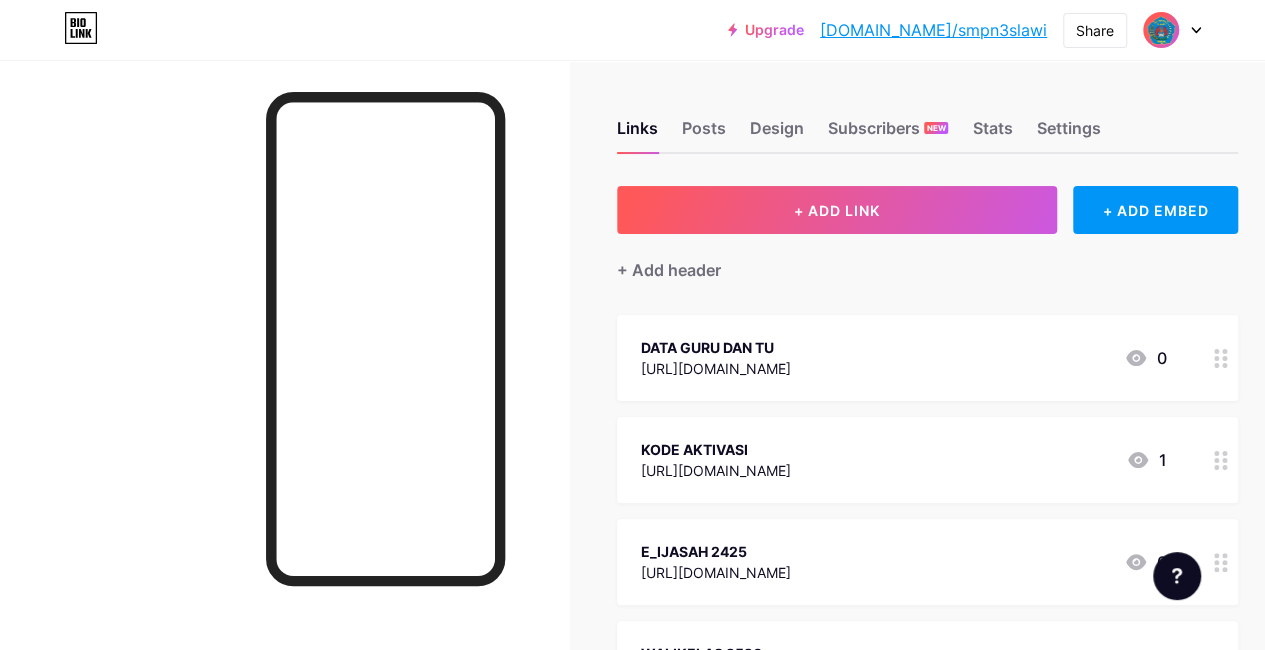 click on "[DOMAIN_NAME]/smpn3slawi" at bounding box center [933, 30] 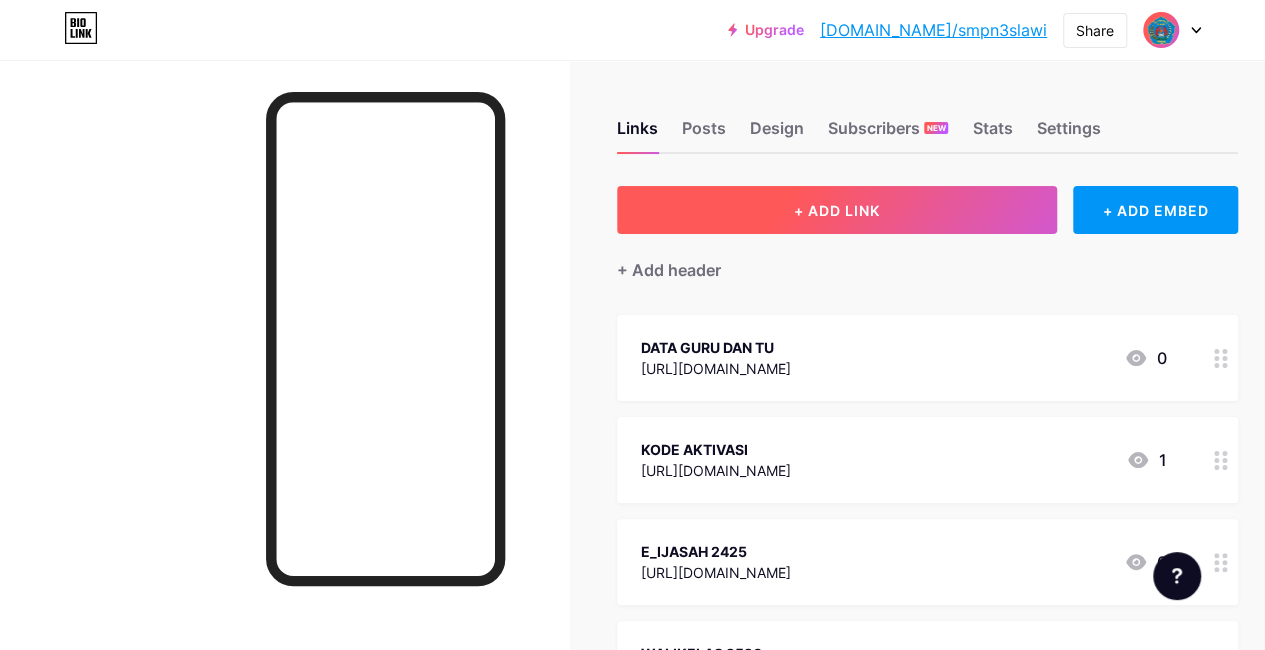 click on "+ ADD LINK" at bounding box center [837, 210] 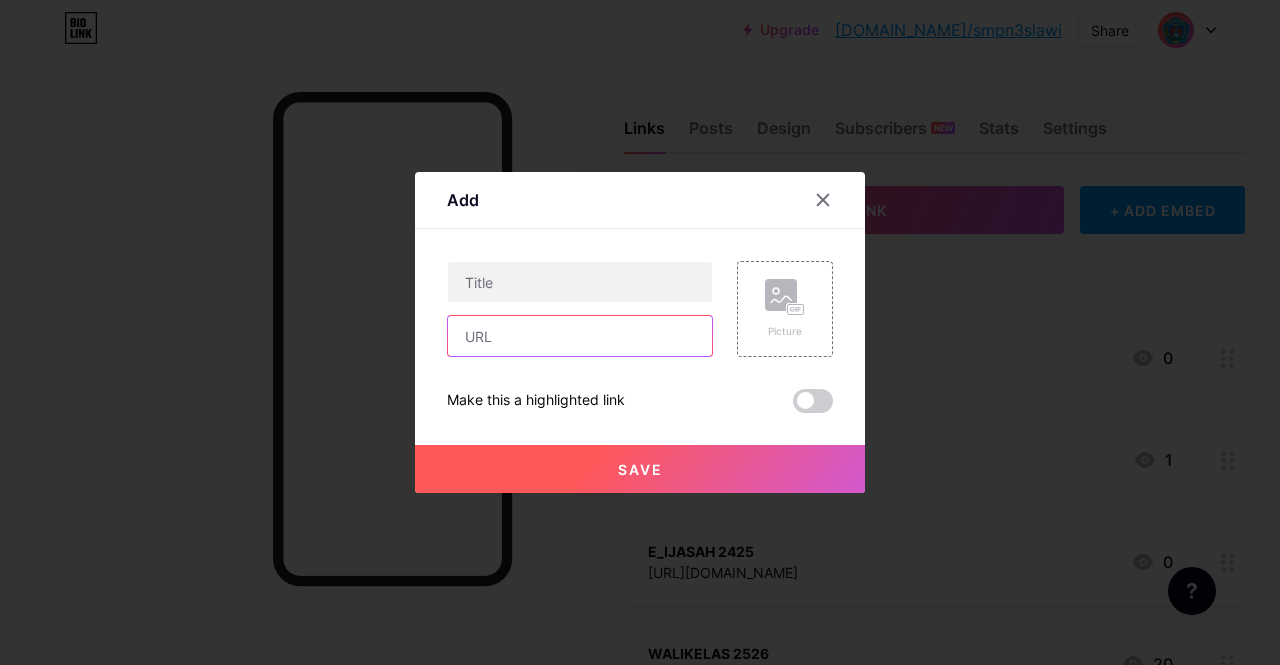 click at bounding box center (580, 336) 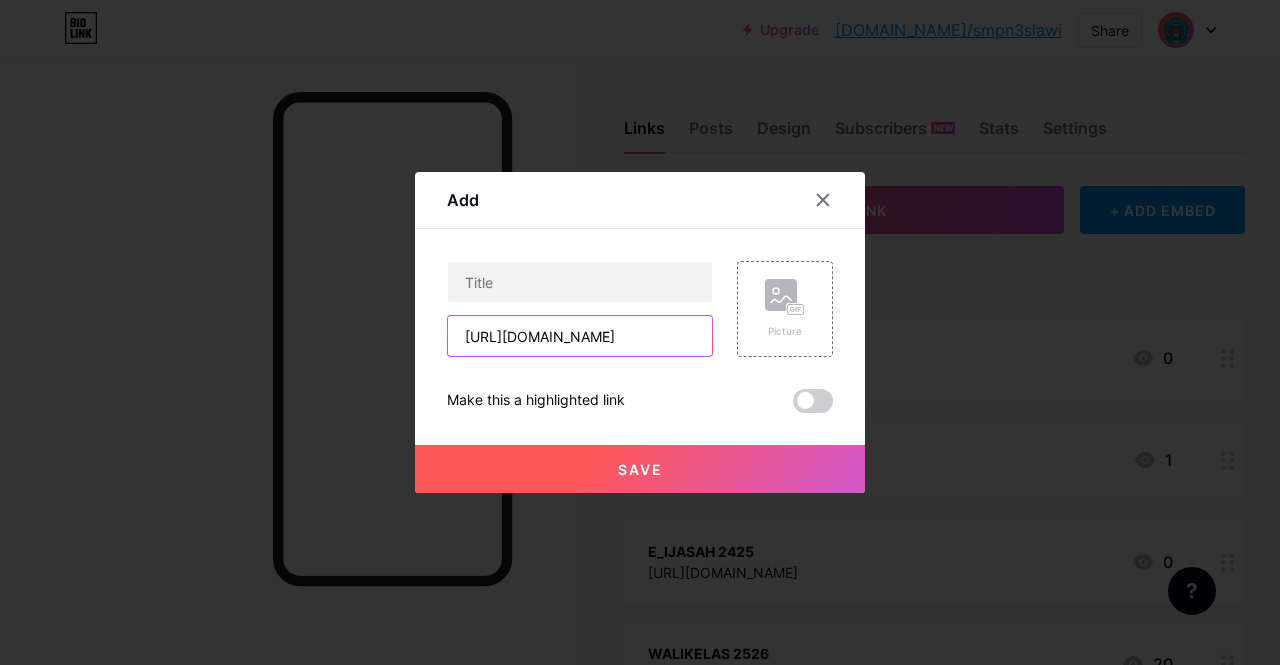 scroll, scrollTop: 0, scrollLeft: 419, axis: horizontal 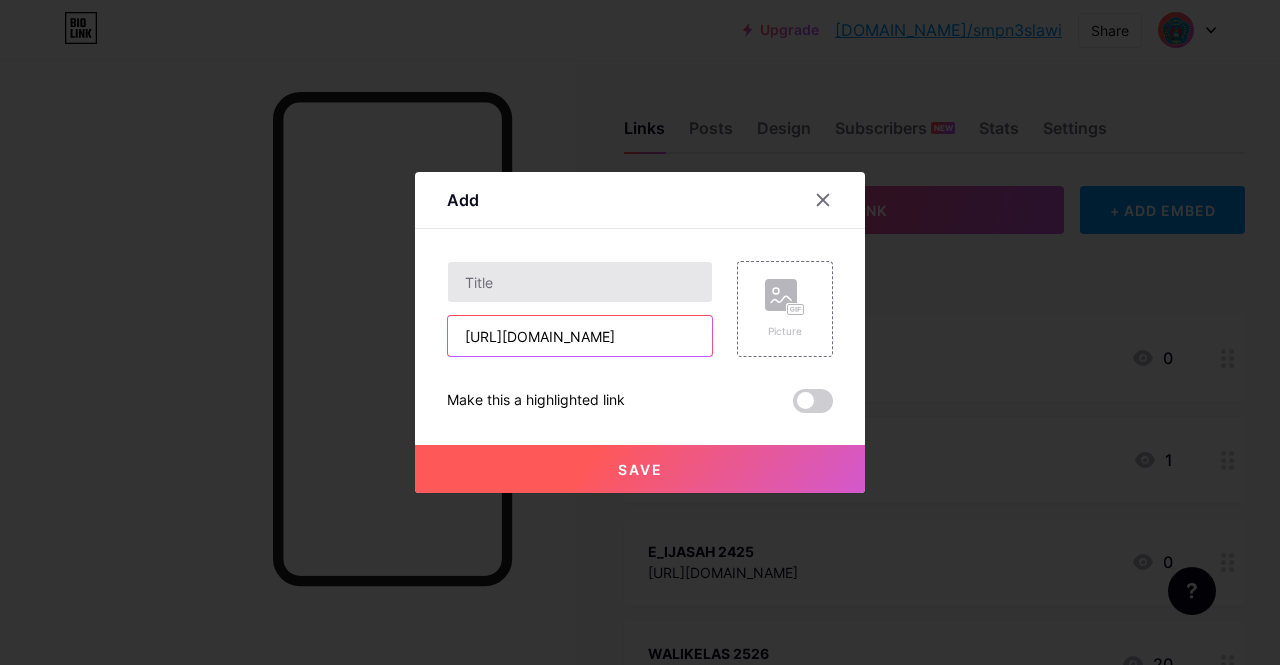 type on "[URL][DOMAIN_NAME]" 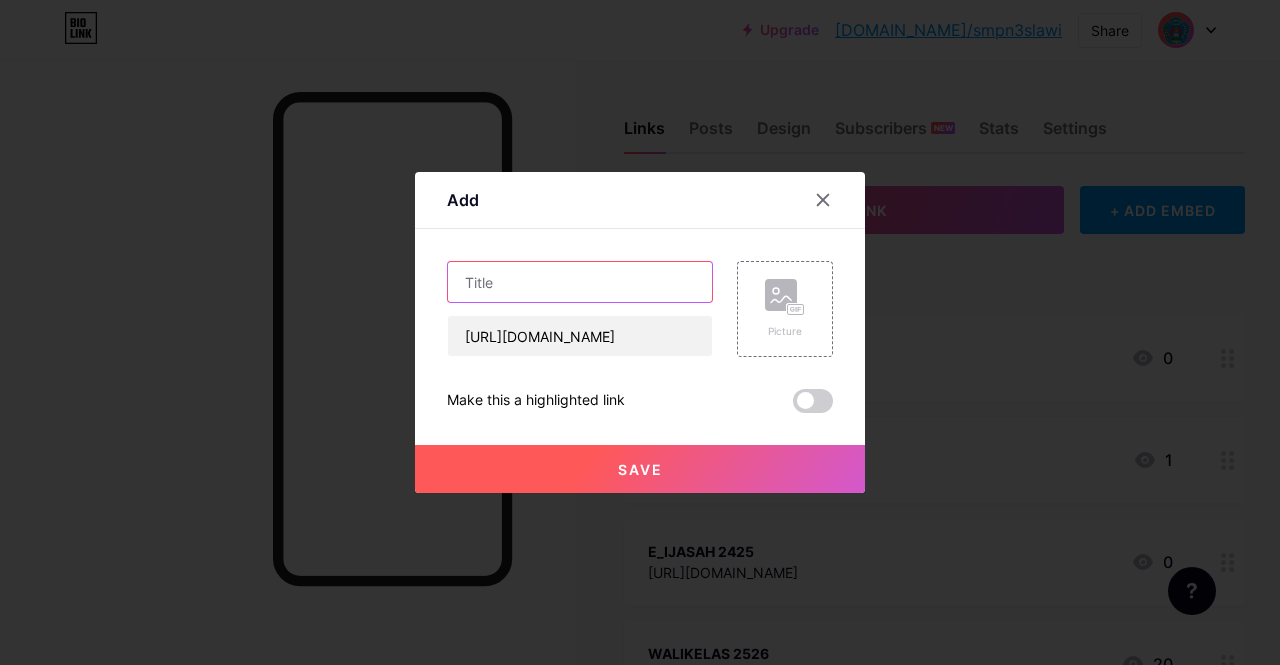 click at bounding box center [580, 282] 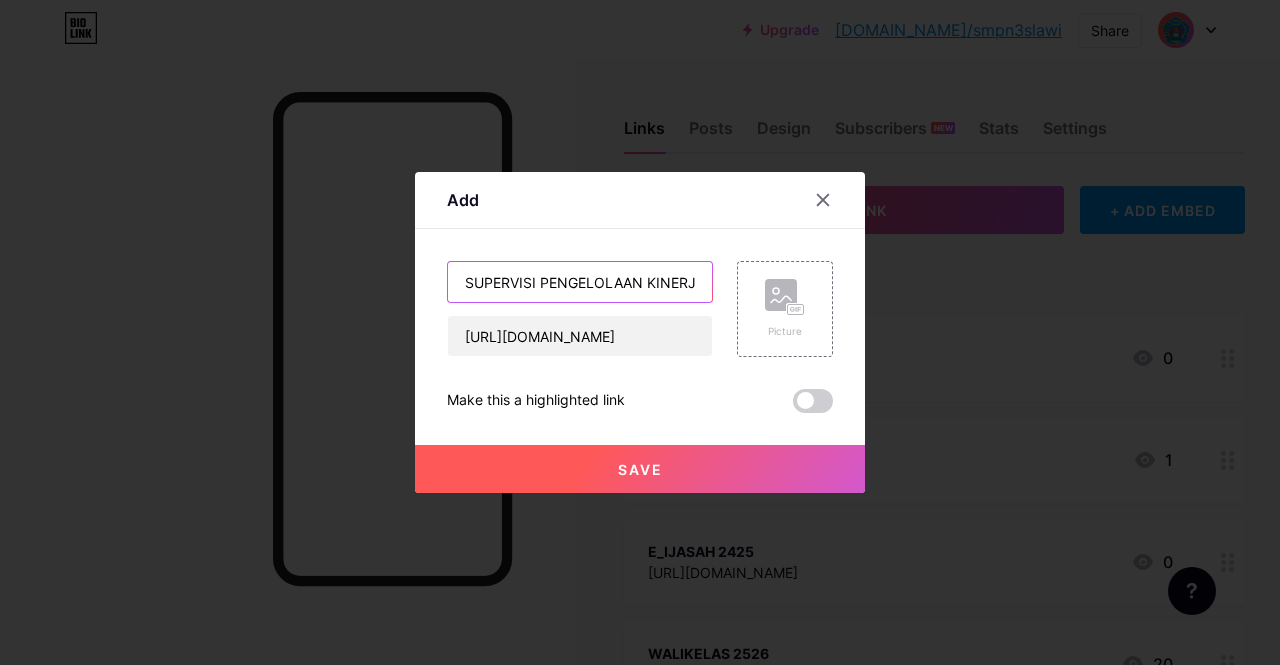 scroll, scrollTop: 0, scrollLeft: 8, axis: horizontal 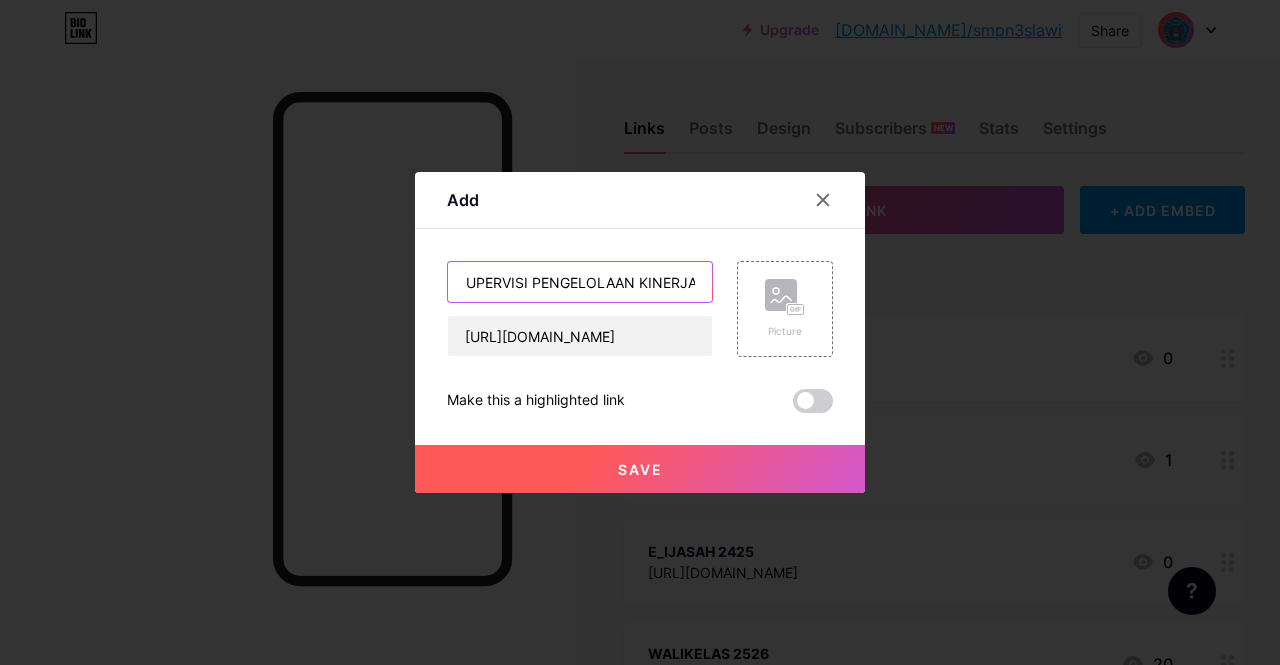 type on "SUPERVISI PENGELOLAAN KINERJA" 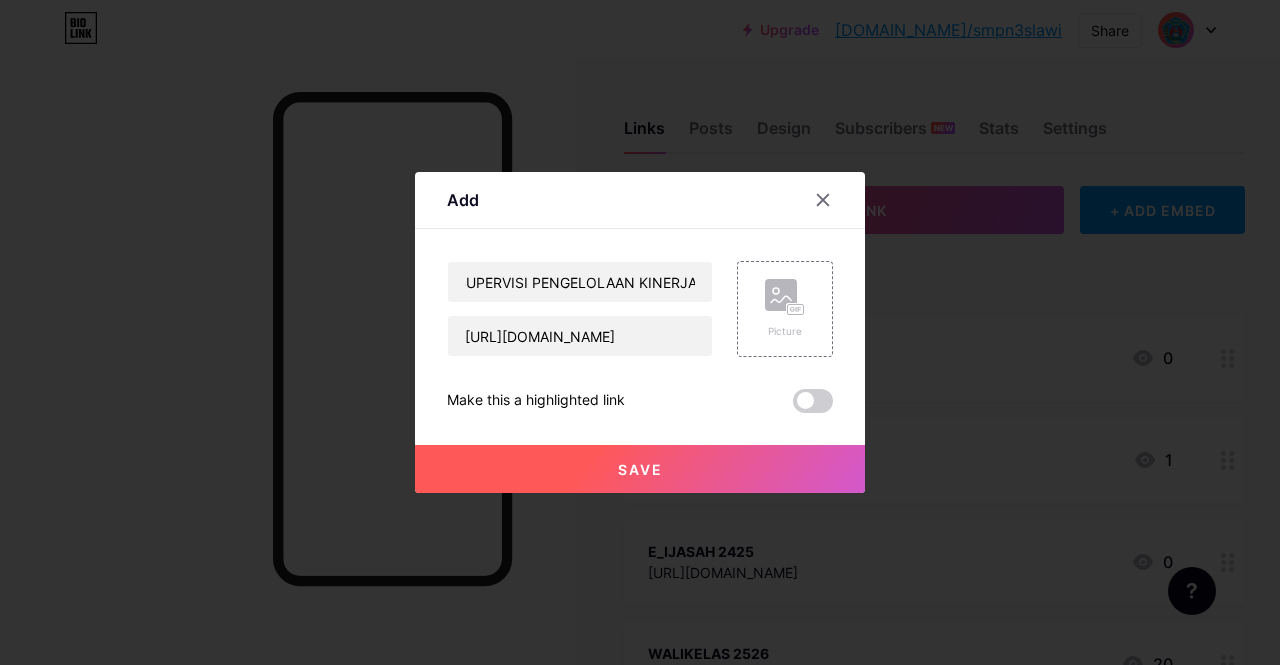 click on "Save" at bounding box center (640, 469) 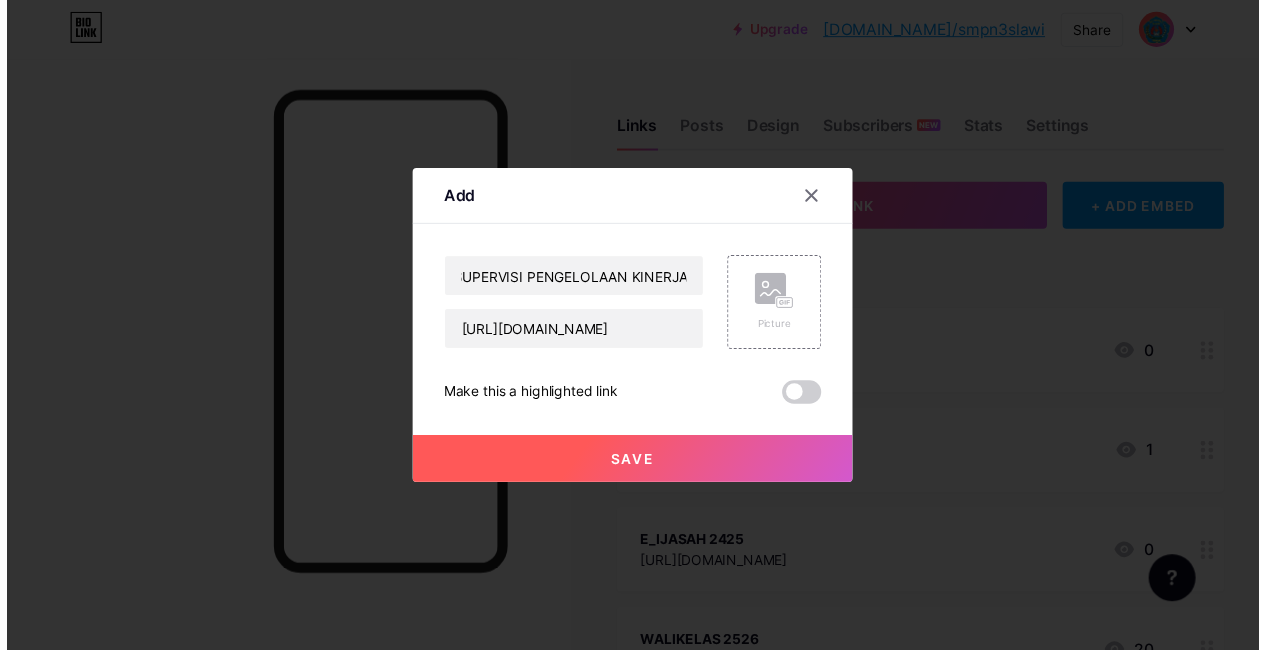 scroll, scrollTop: 0, scrollLeft: 0, axis: both 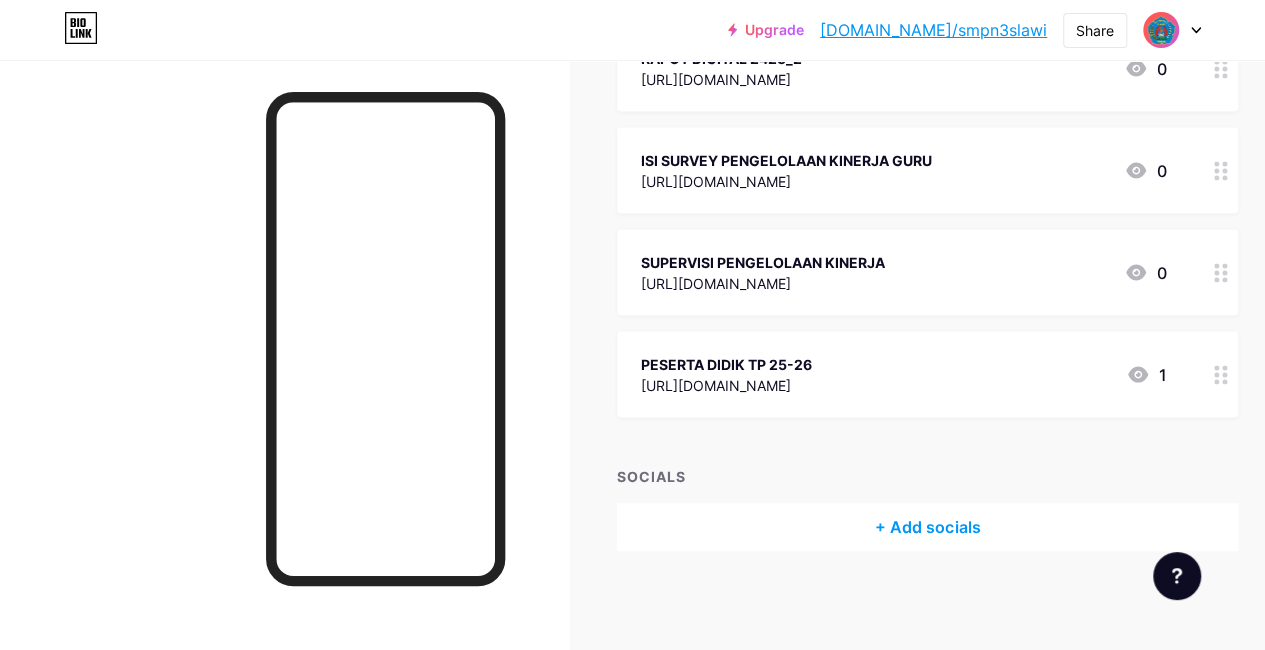 click 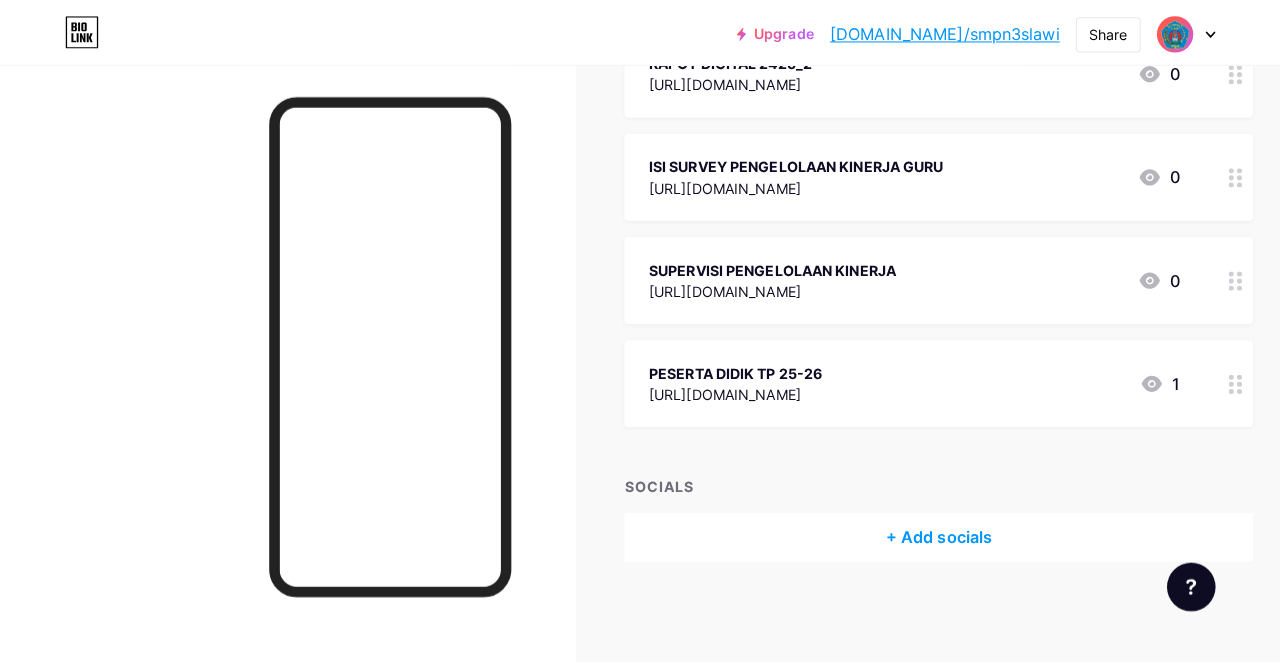 scroll, scrollTop: 1906, scrollLeft: 0, axis: vertical 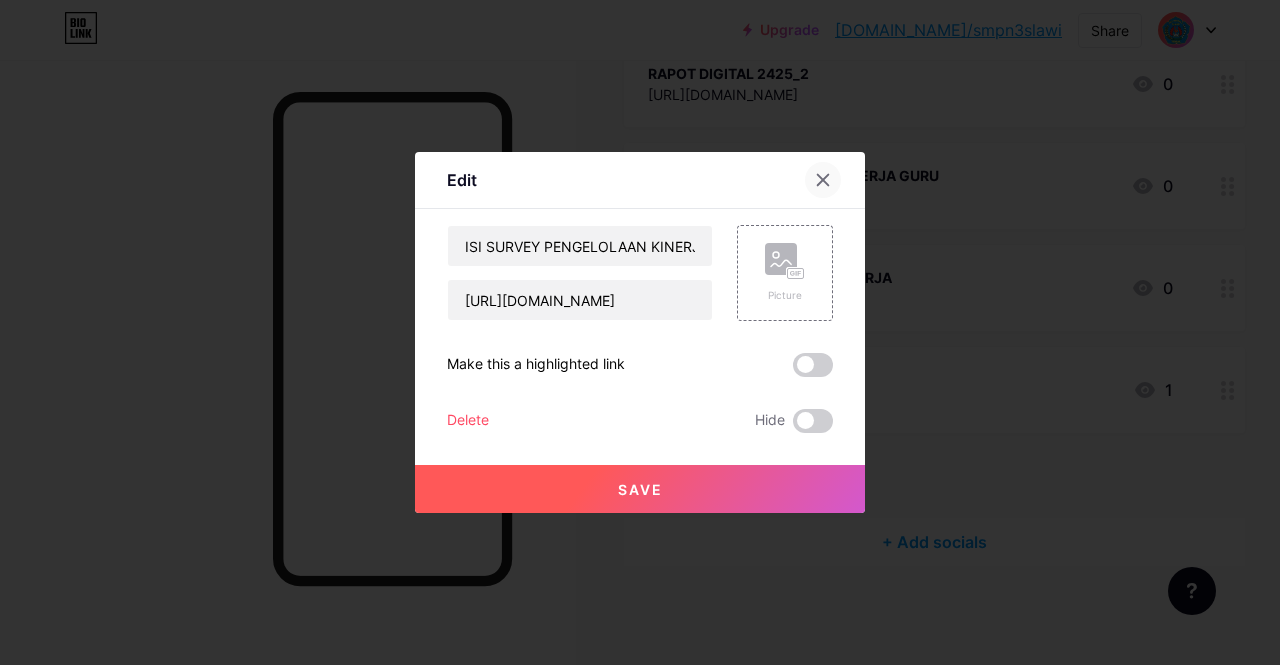 click 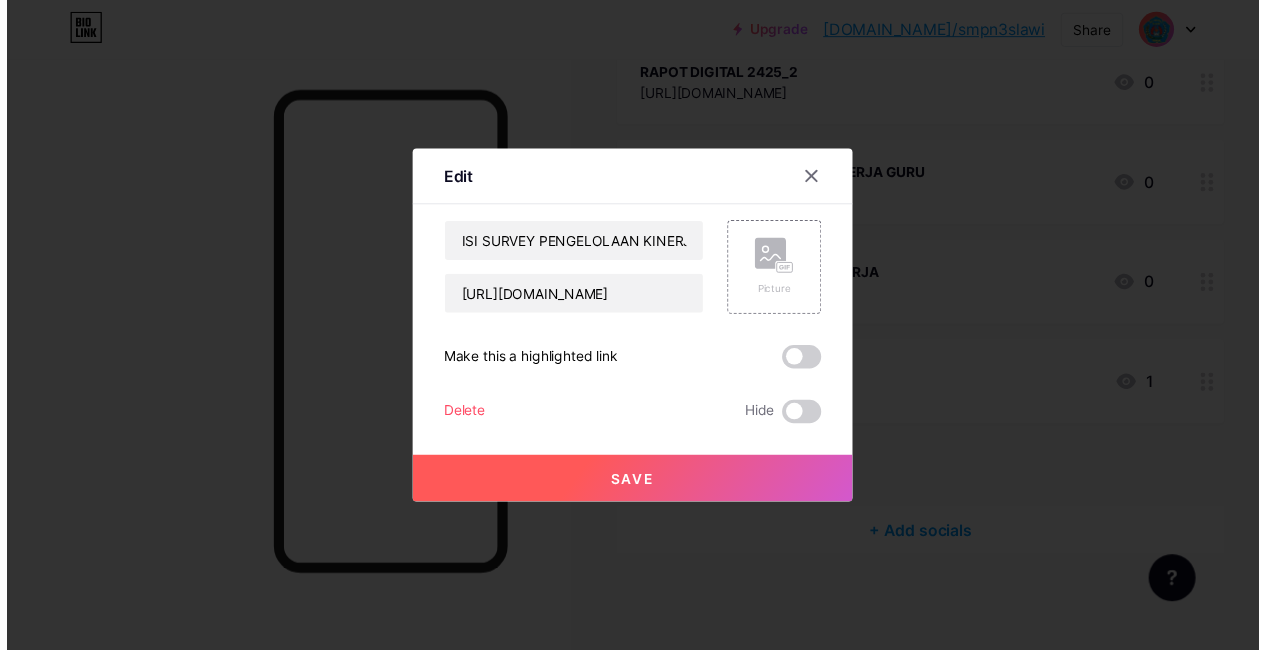 scroll, scrollTop: 1921, scrollLeft: 0, axis: vertical 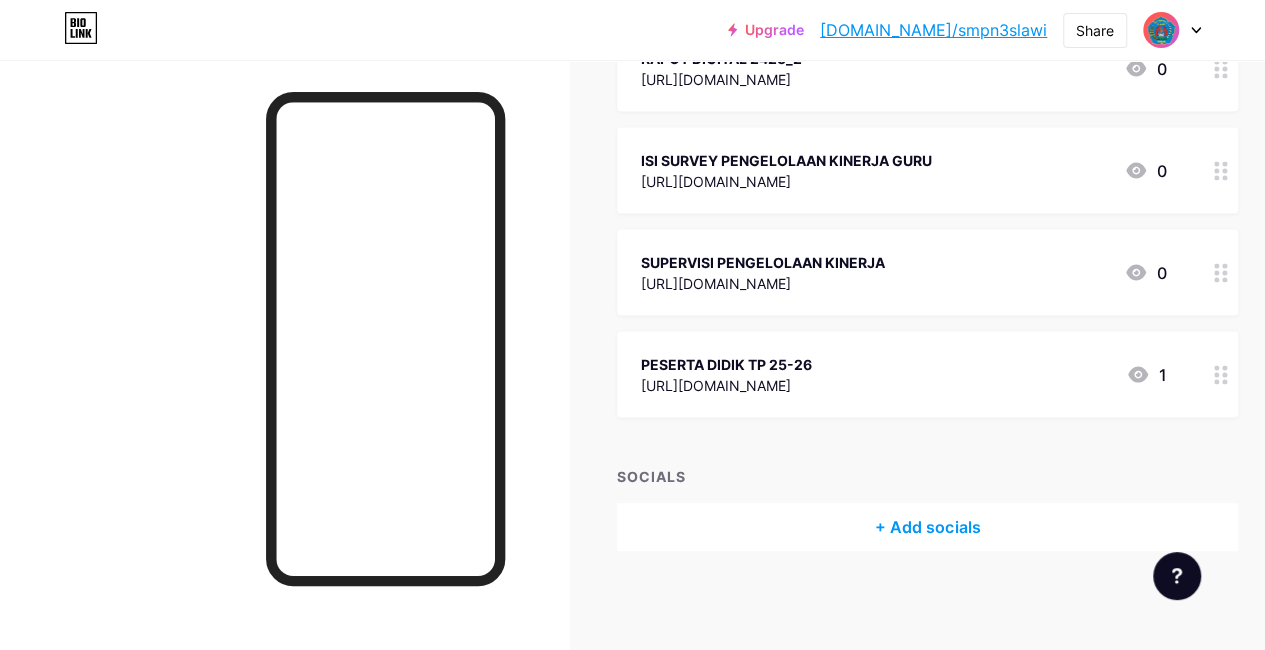 click at bounding box center (1221, 171) 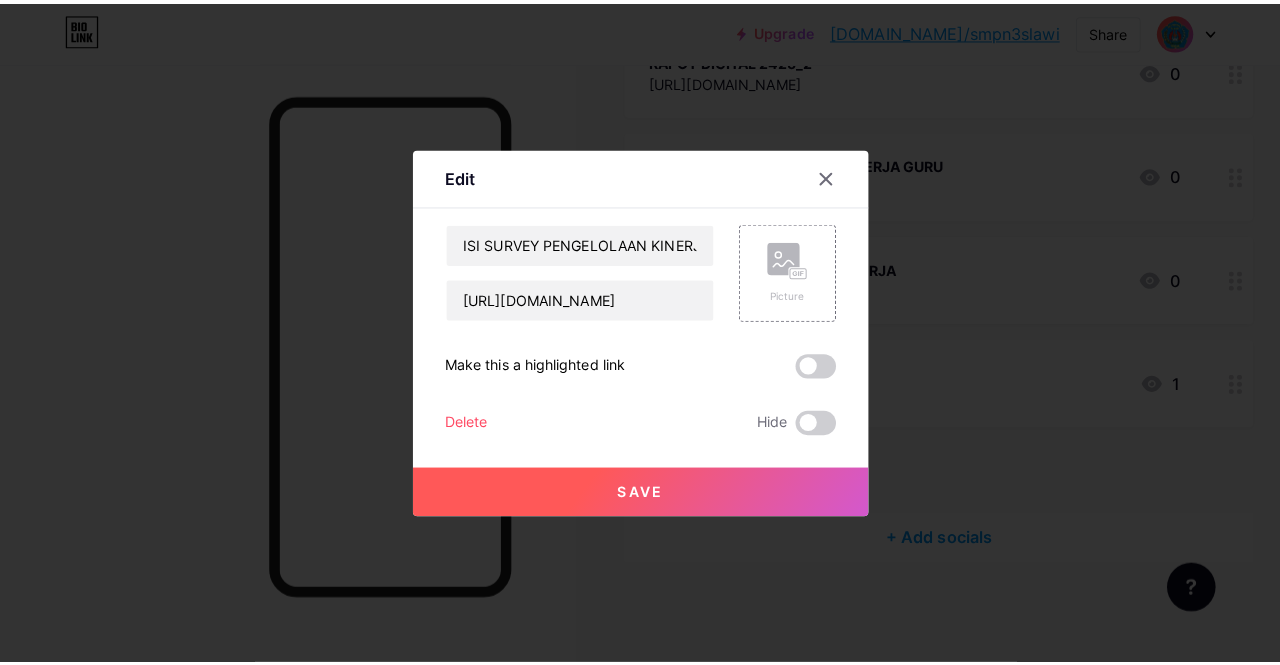 scroll, scrollTop: 1906, scrollLeft: 0, axis: vertical 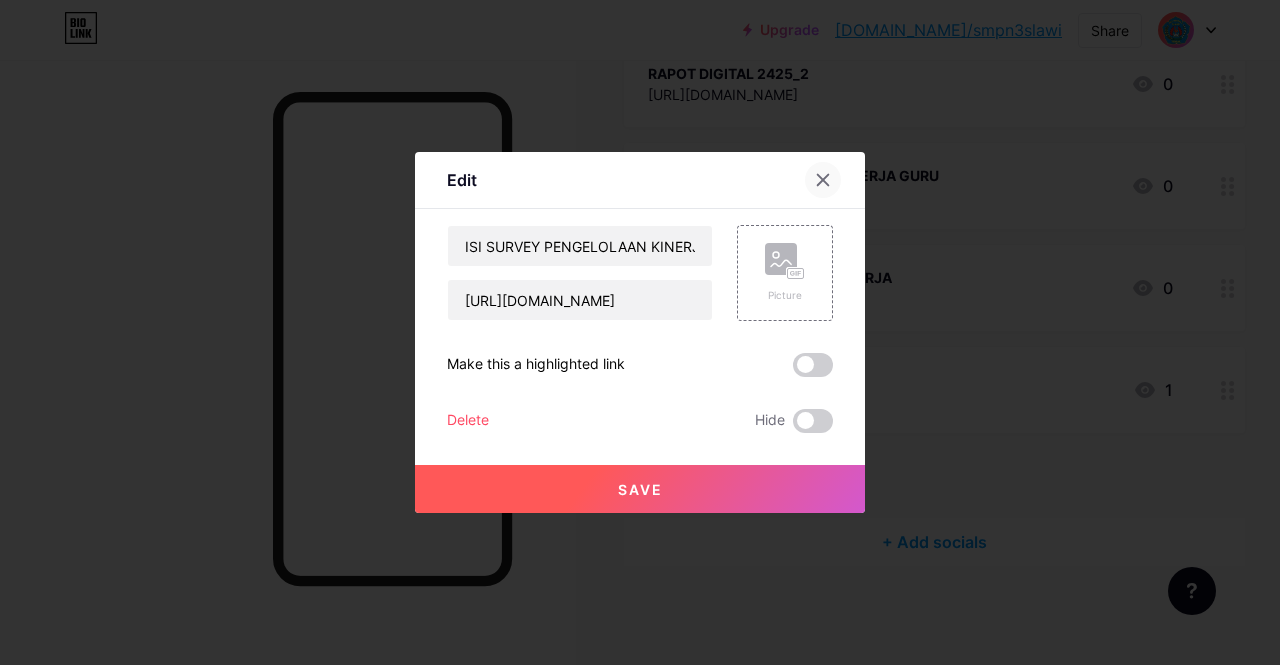 click 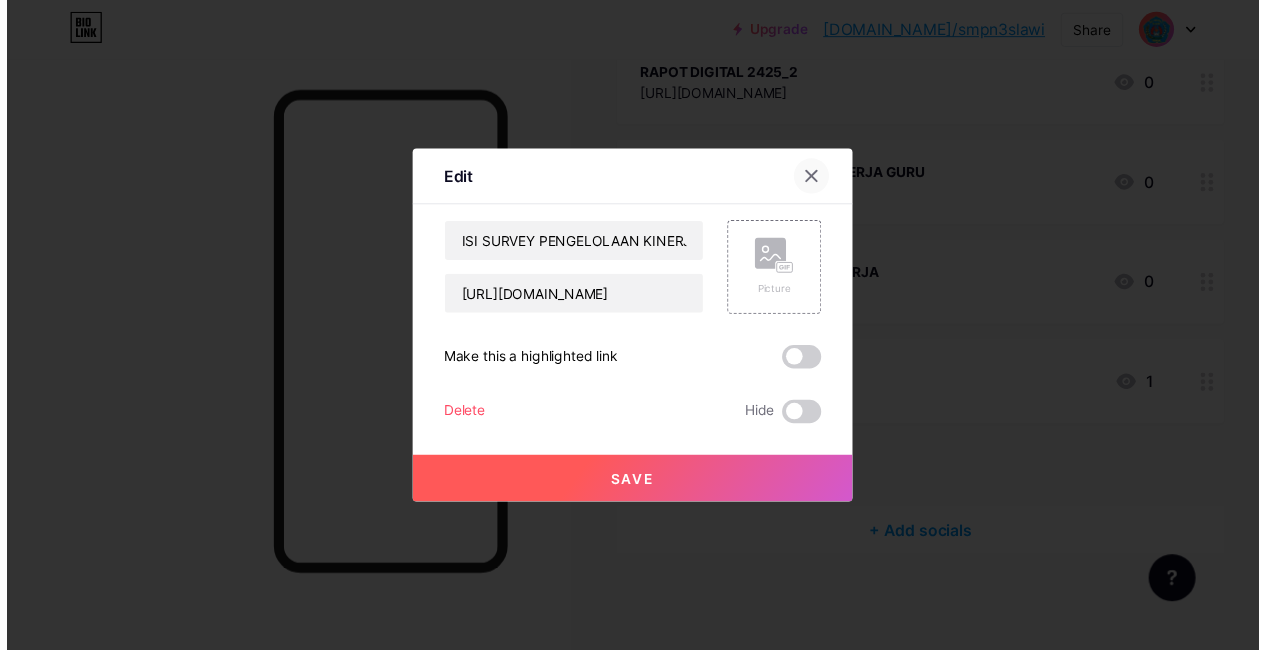 scroll, scrollTop: 1921, scrollLeft: 0, axis: vertical 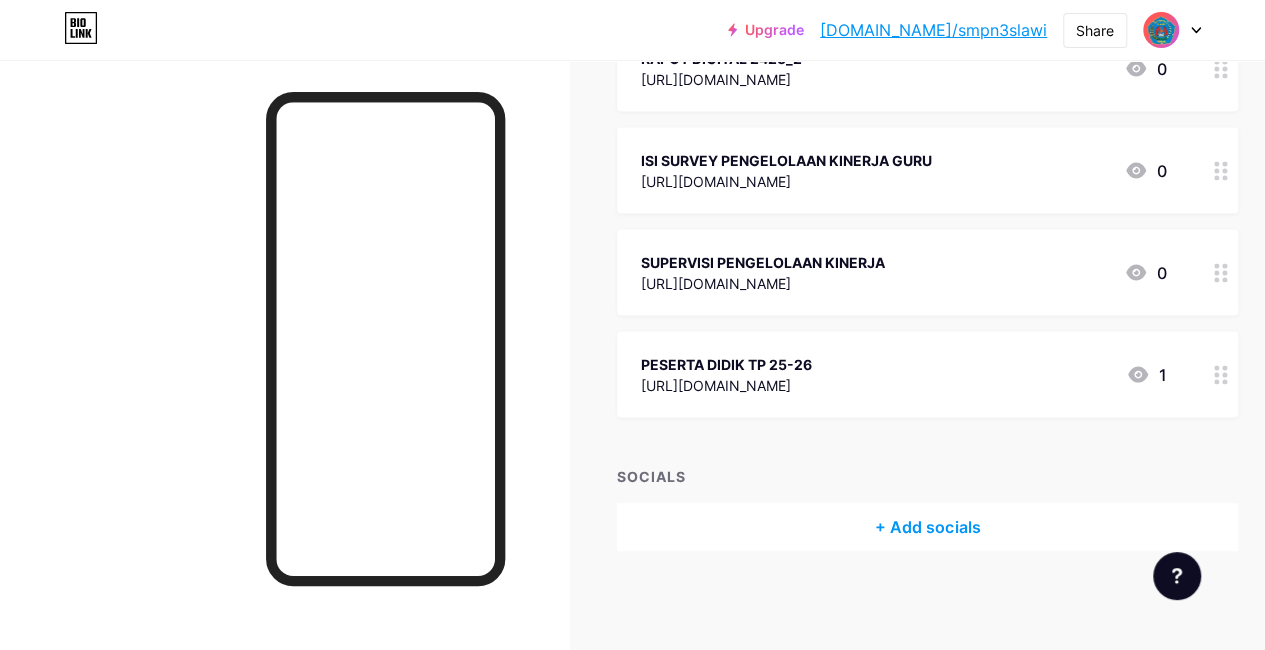 drag, startPoint x: 748, startPoint y: 157, endPoint x: 704, endPoint y: 154, distance: 44.102154 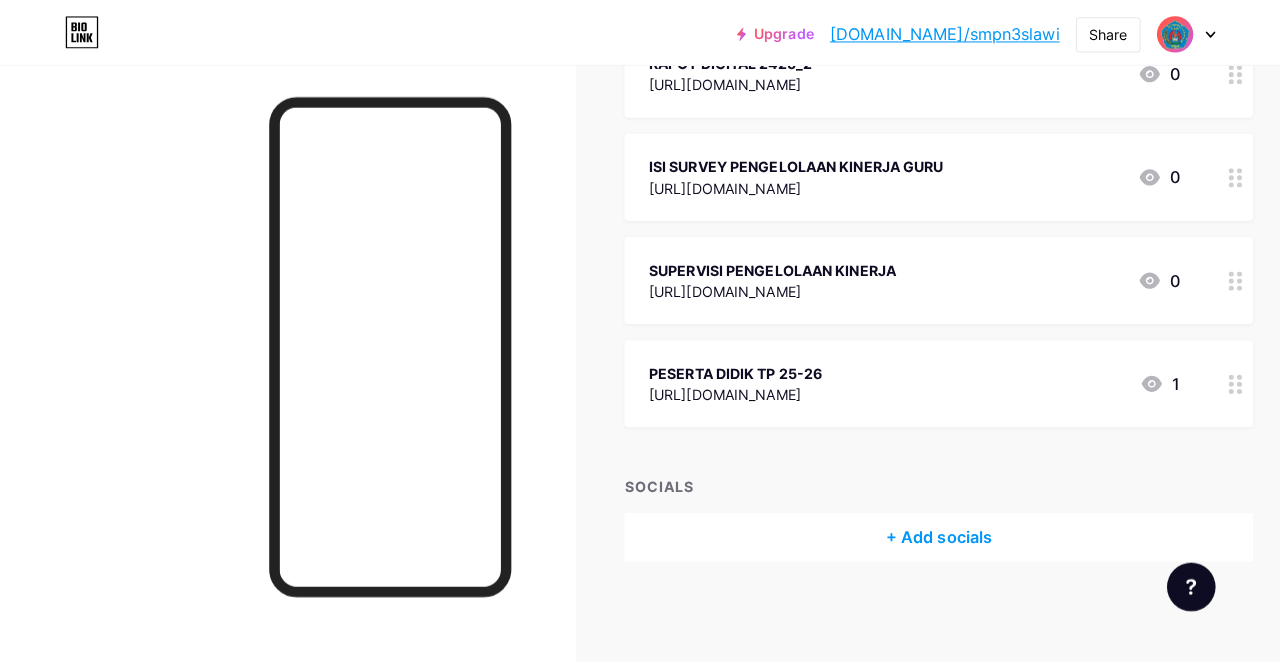 scroll, scrollTop: 1906, scrollLeft: 0, axis: vertical 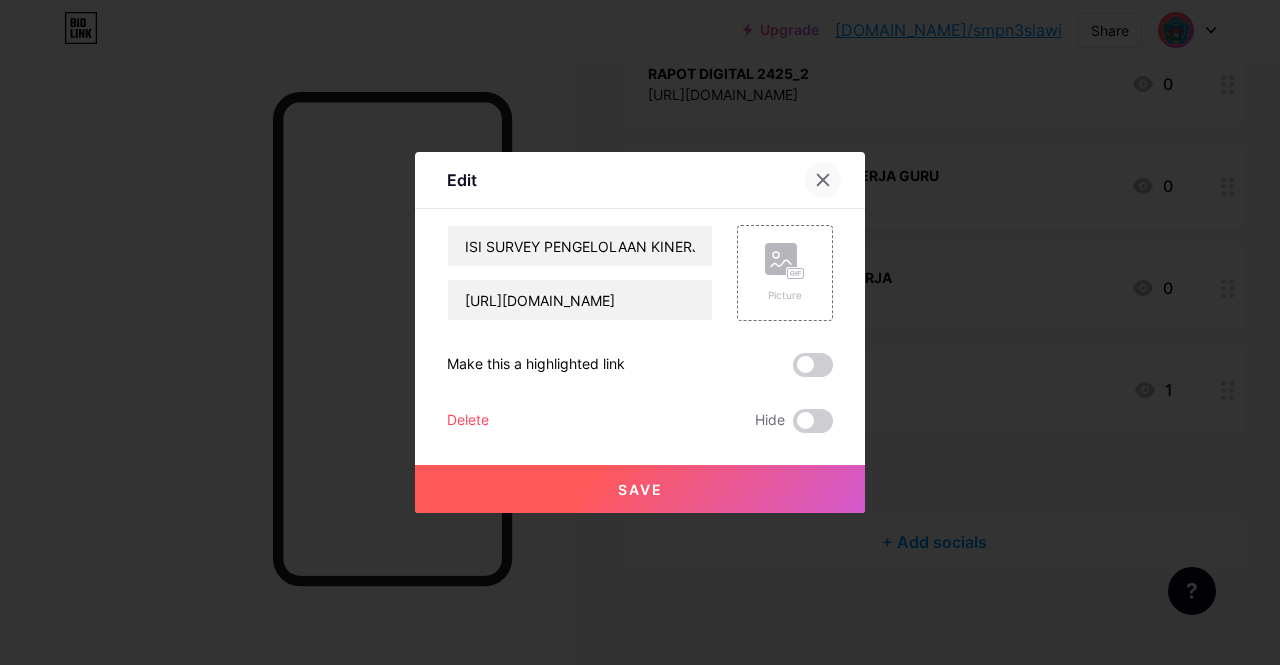 click at bounding box center (823, 180) 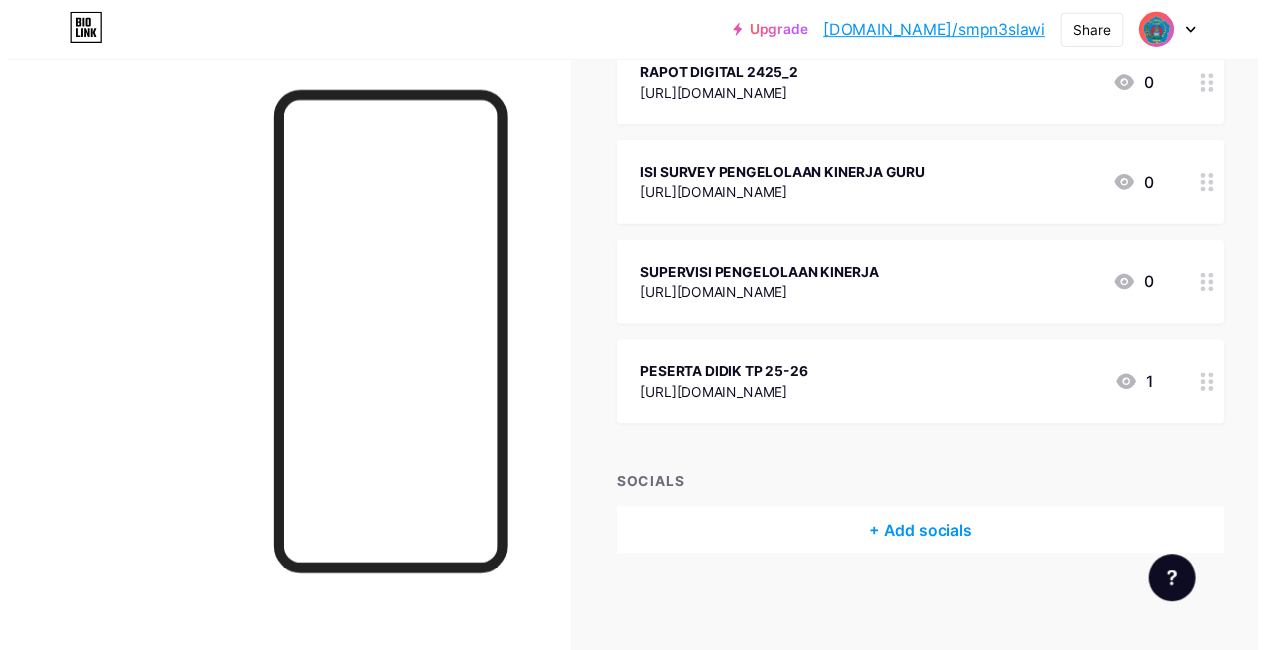 scroll, scrollTop: 1921, scrollLeft: 0, axis: vertical 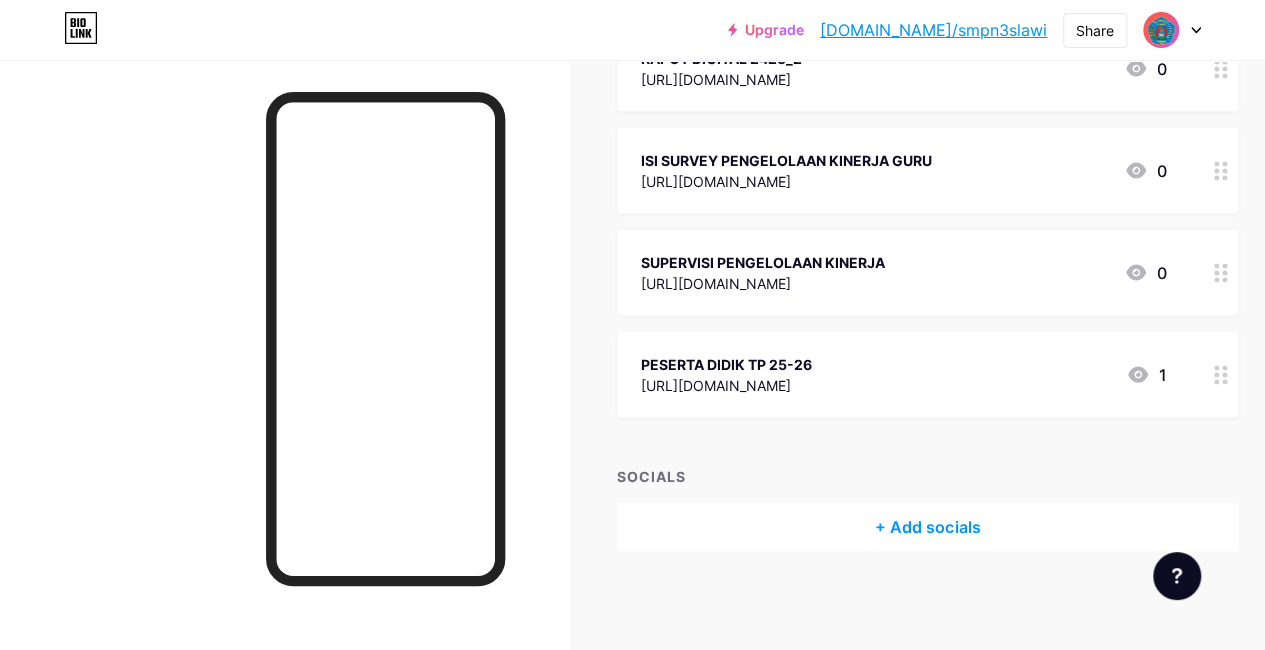 click on "0" at bounding box center [1145, 171] 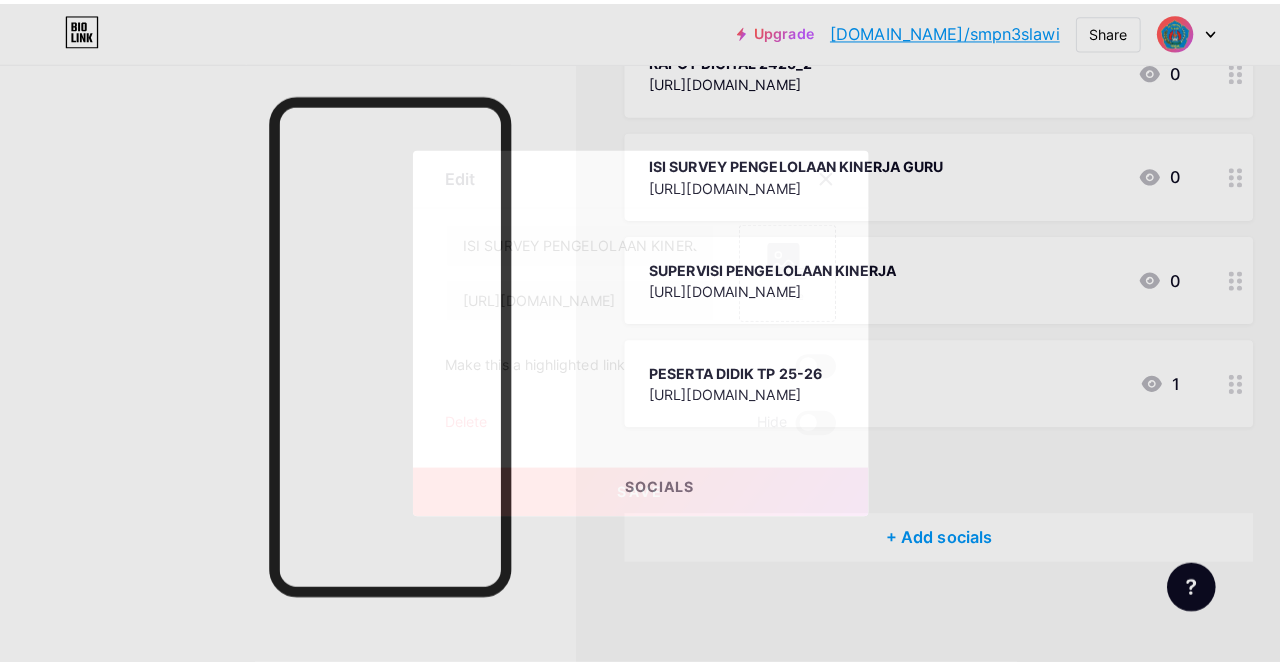 scroll, scrollTop: 1906, scrollLeft: 0, axis: vertical 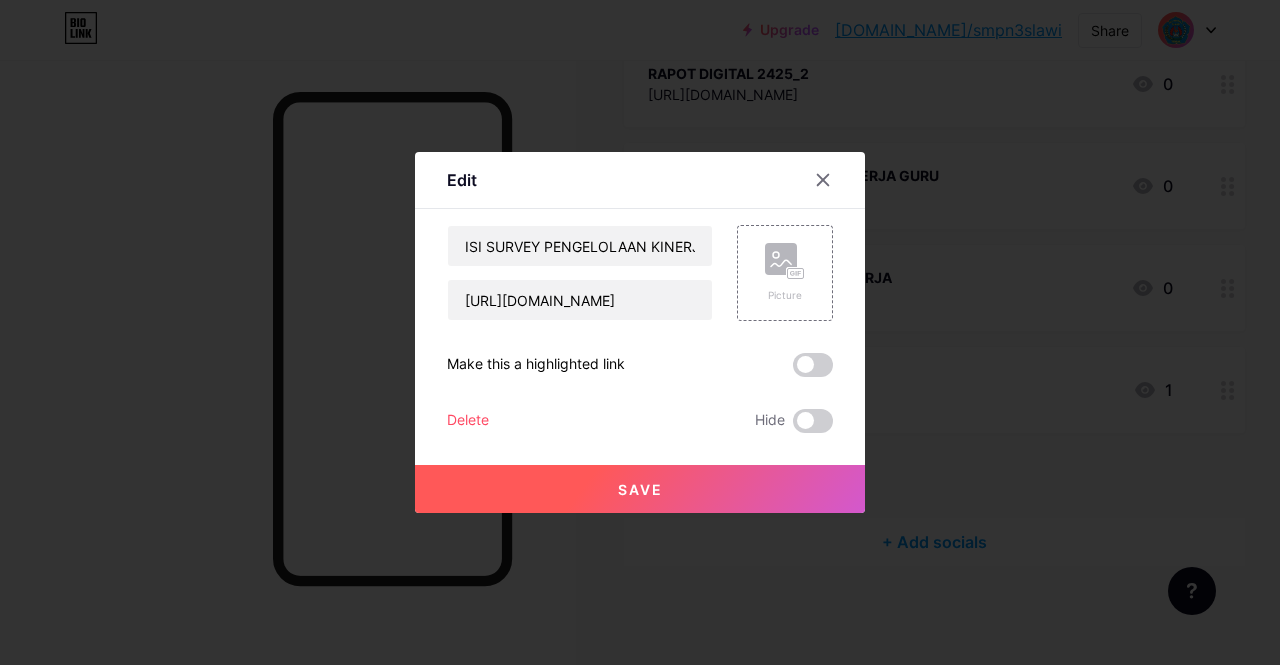 click on "Delete" at bounding box center (468, 421) 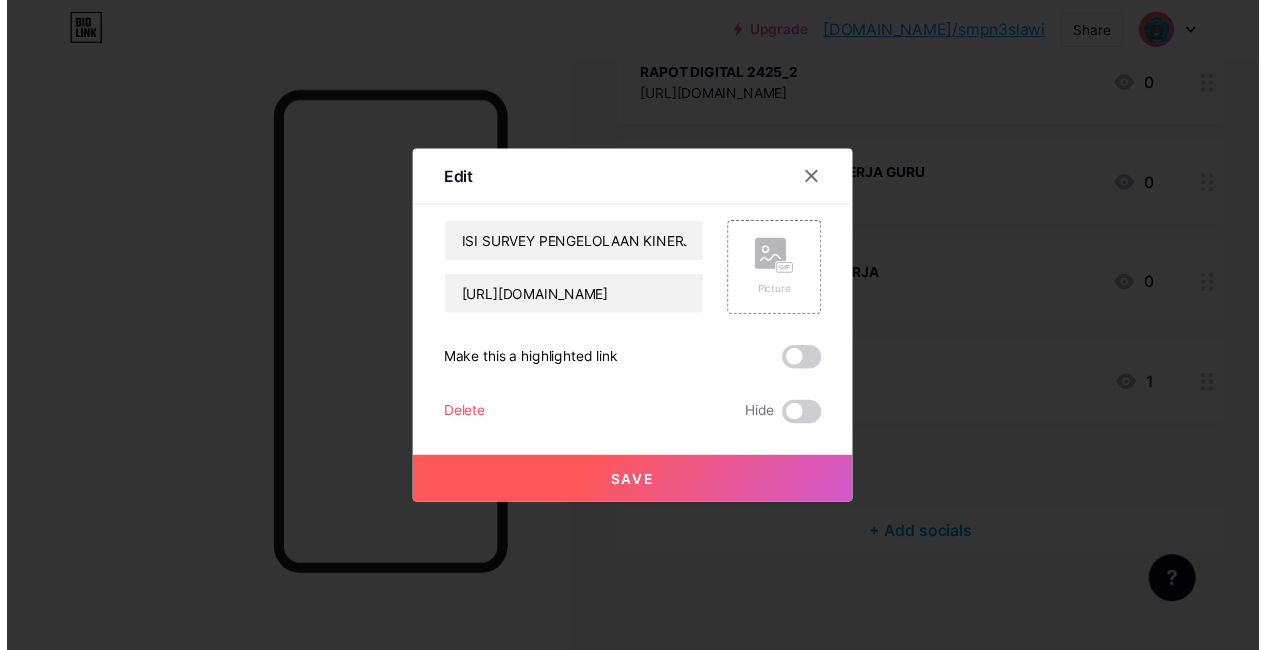 scroll, scrollTop: 1921, scrollLeft: 0, axis: vertical 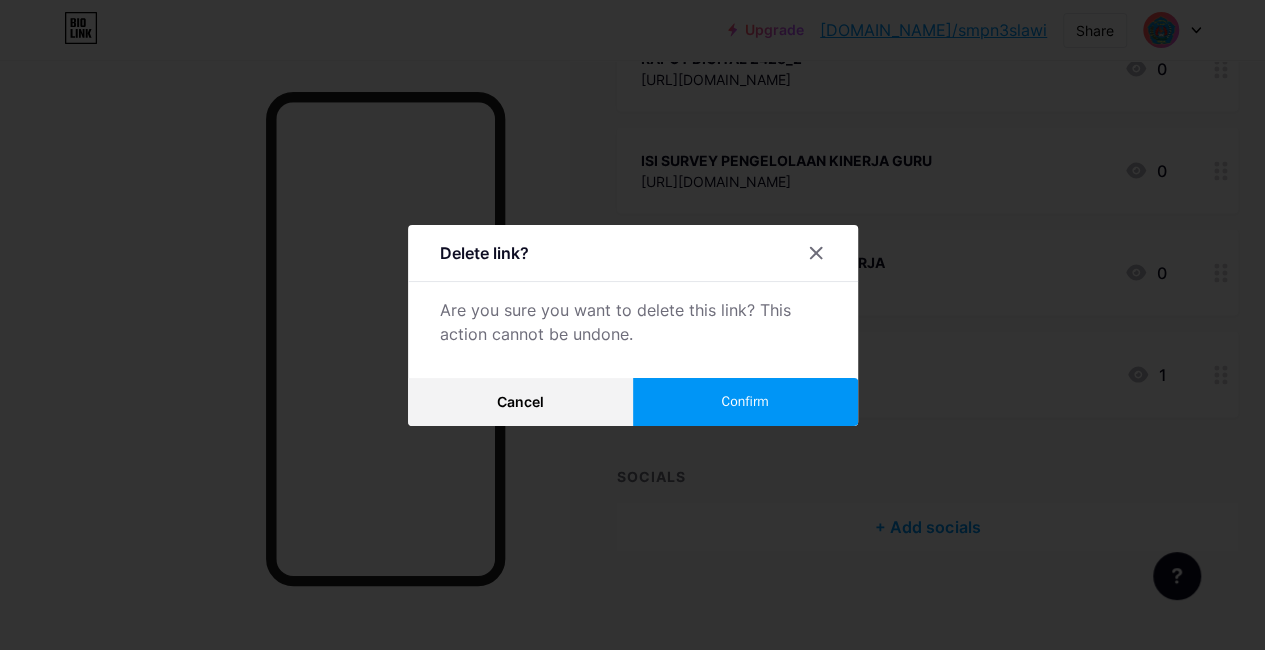 click on "Confirm" at bounding box center (744, 401) 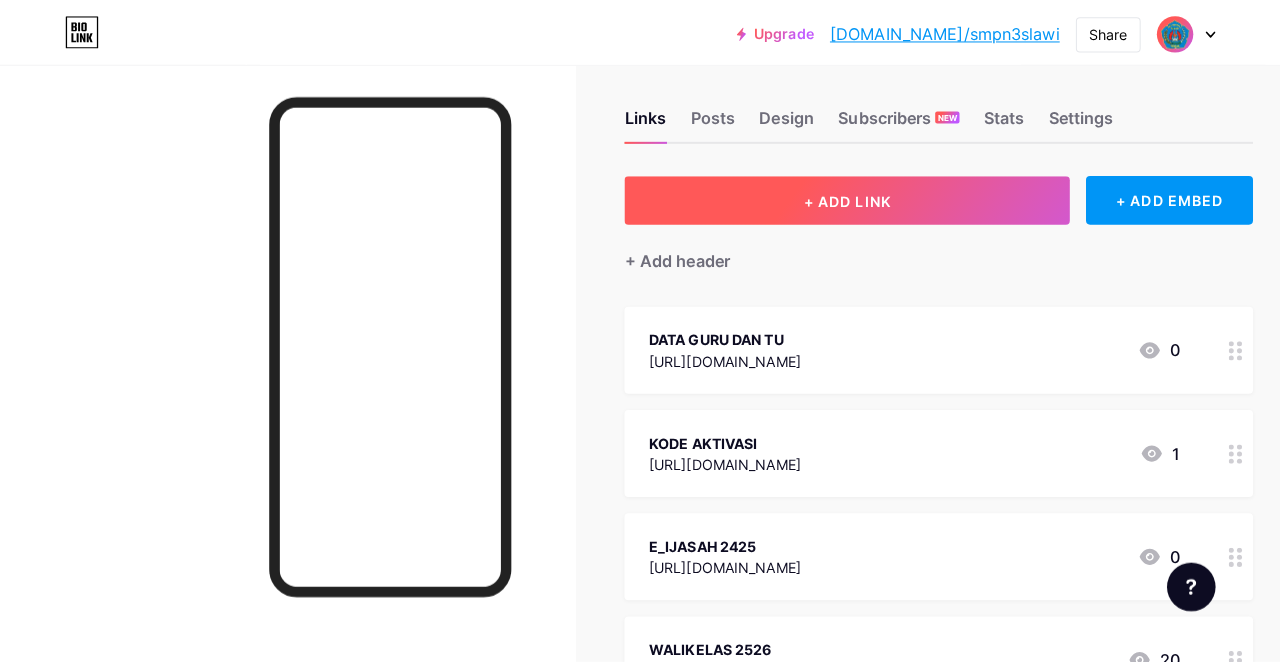 scroll, scrollTop: 0, scrollLeft: 0, axis: both 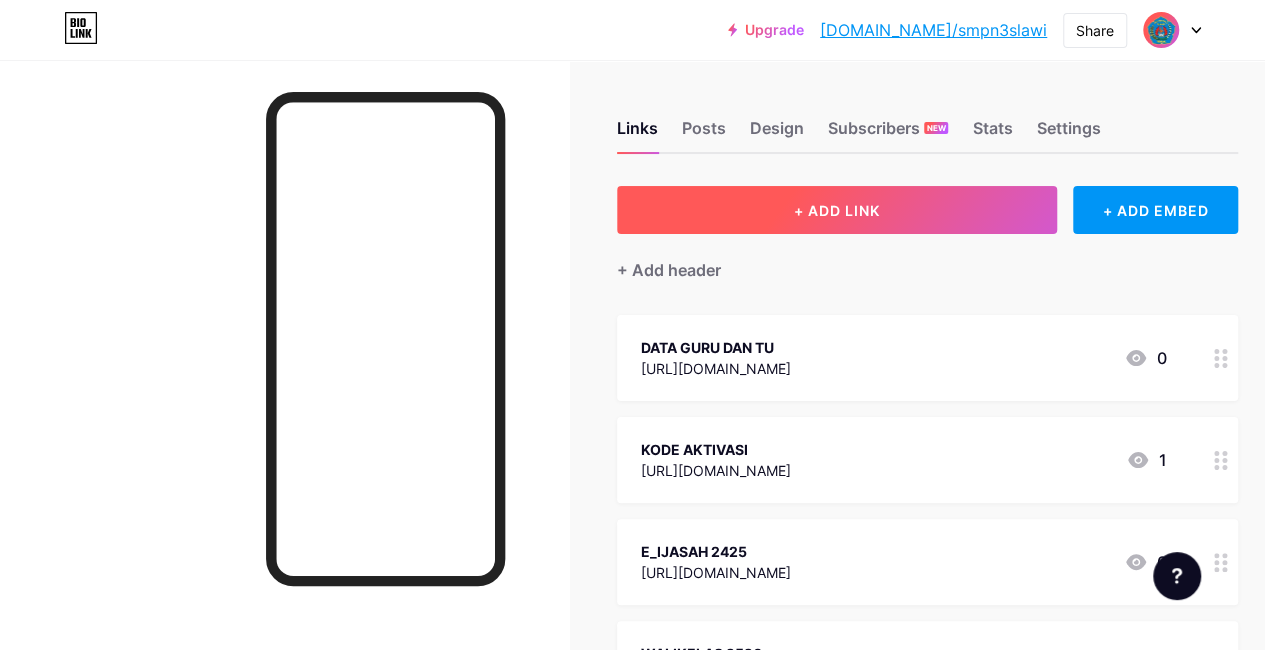 click on "+ ADD LINK" at bounding box center [837, 210] 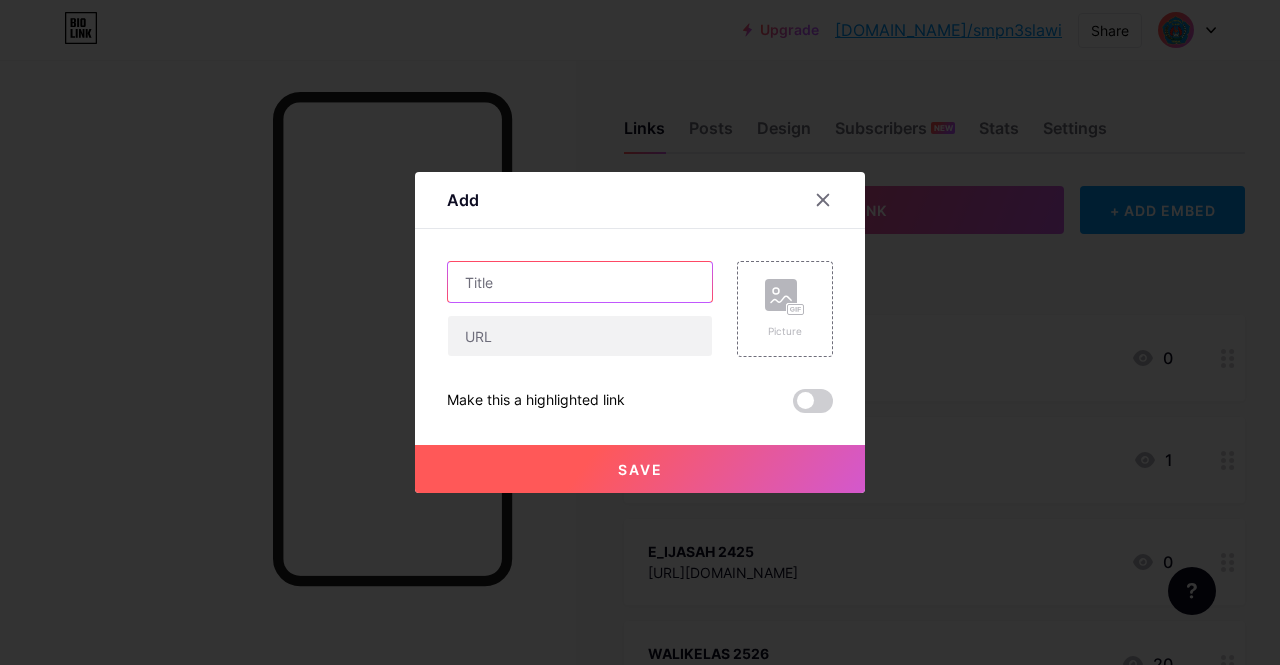 click at bounding box center (580, 282) 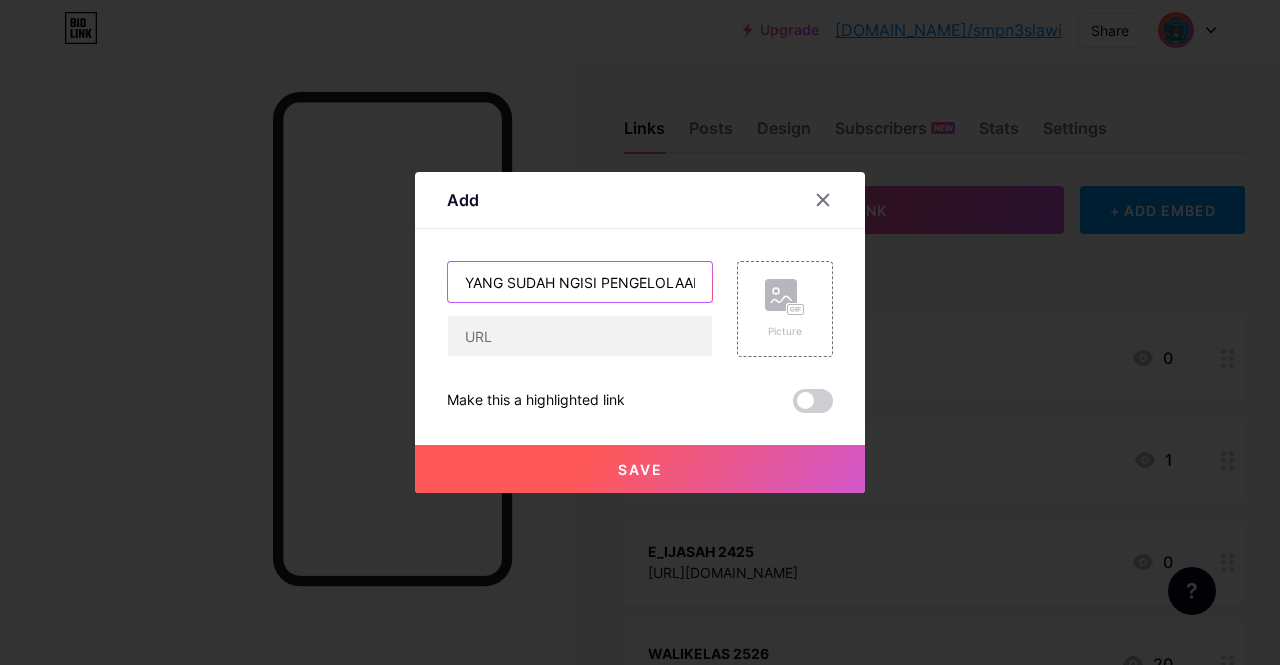 scroll, scrollTop: 0, scrollLeft: 8, axis: horizontal 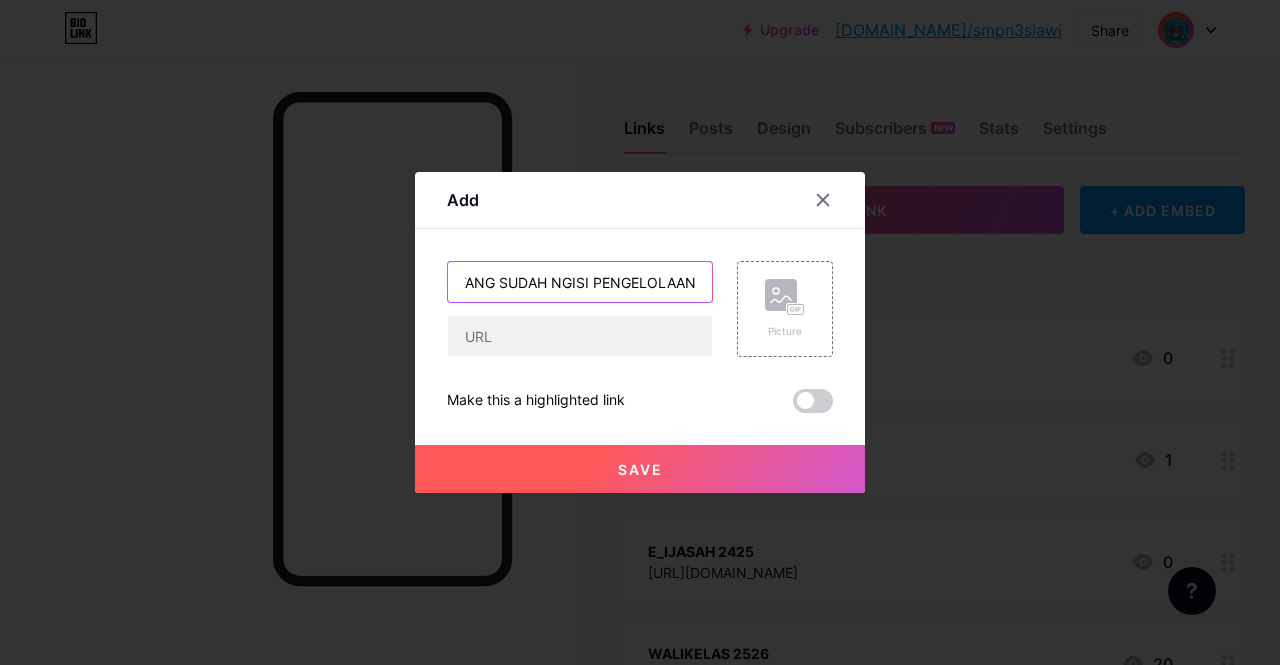 type on "YANG SUDAH NGISI PENGELOLAAN" 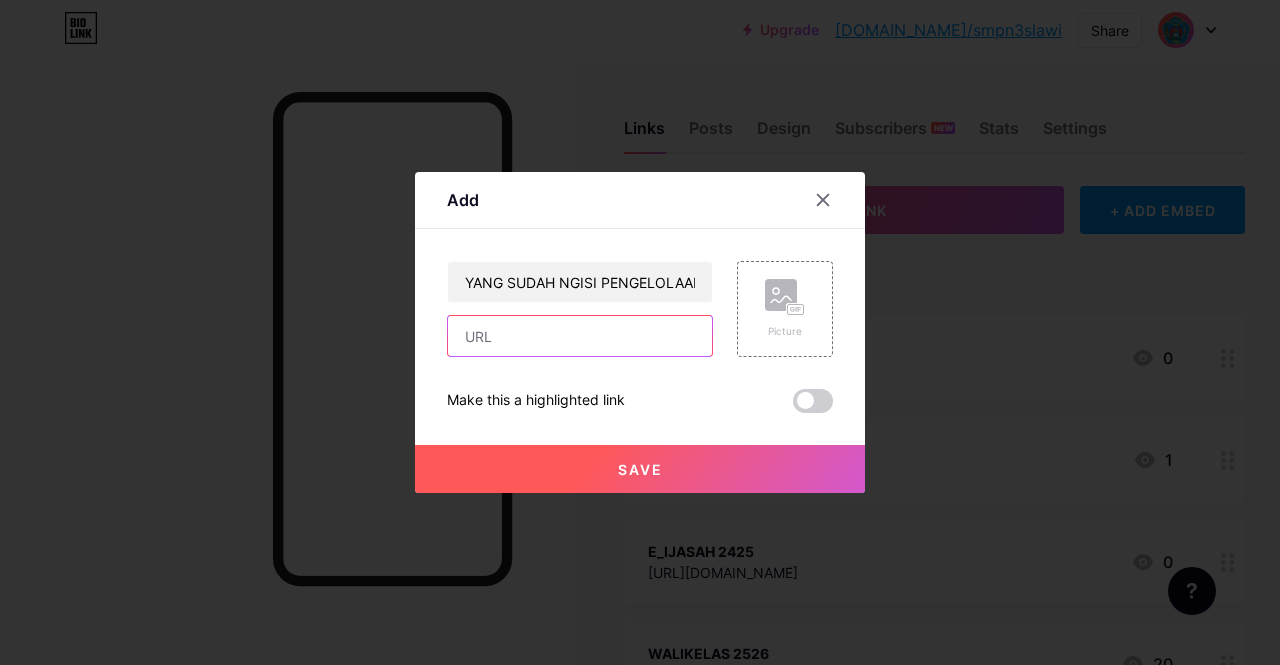 click at bounding box center [580, 336] 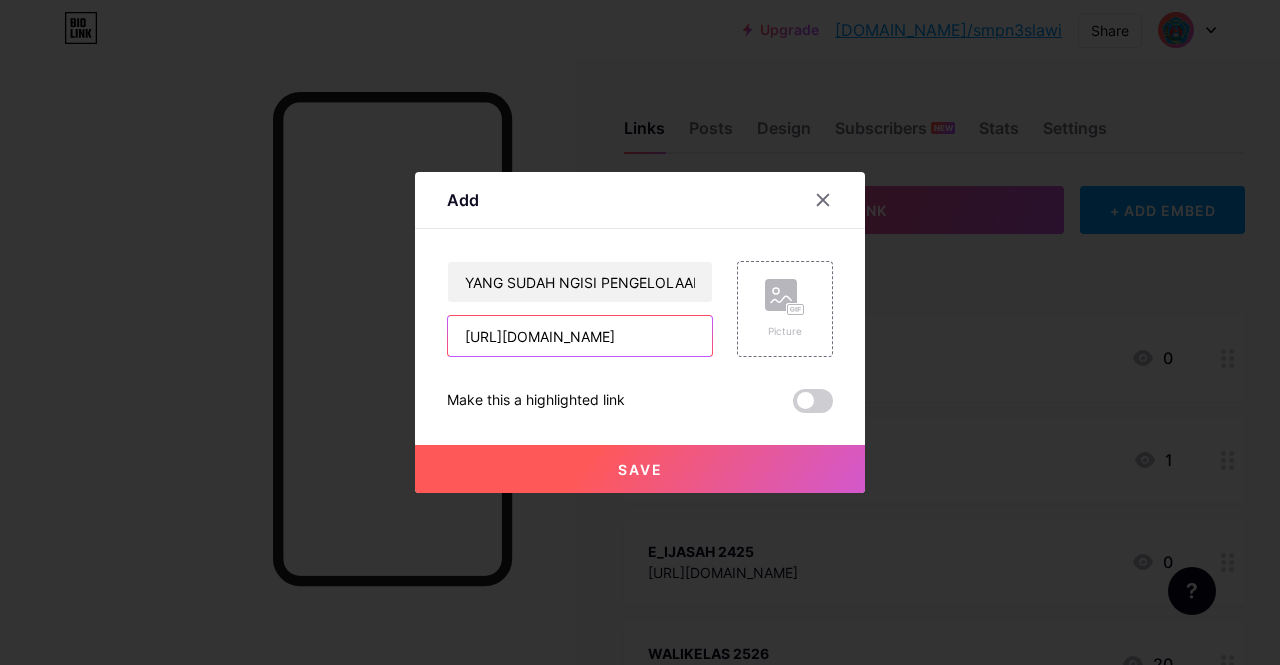 scroll, scrollTop: 0, scrollLeft: 620, axis: horizontal 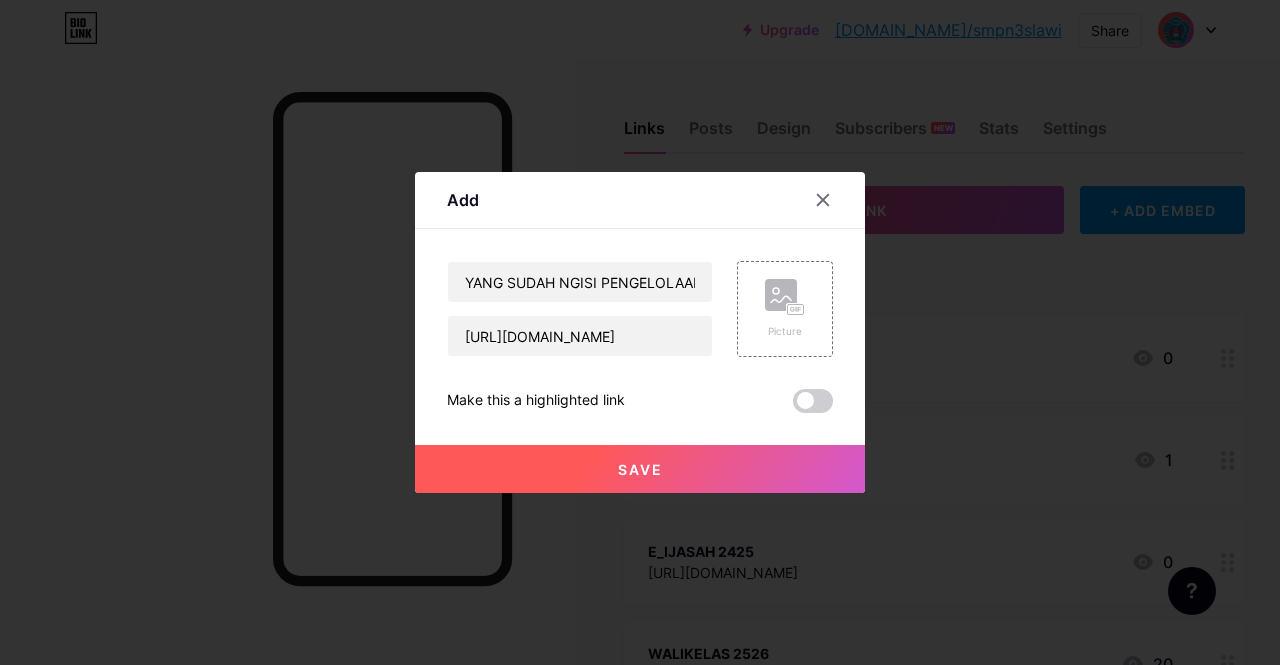 click on "Save" at bounding box center [640, 469] 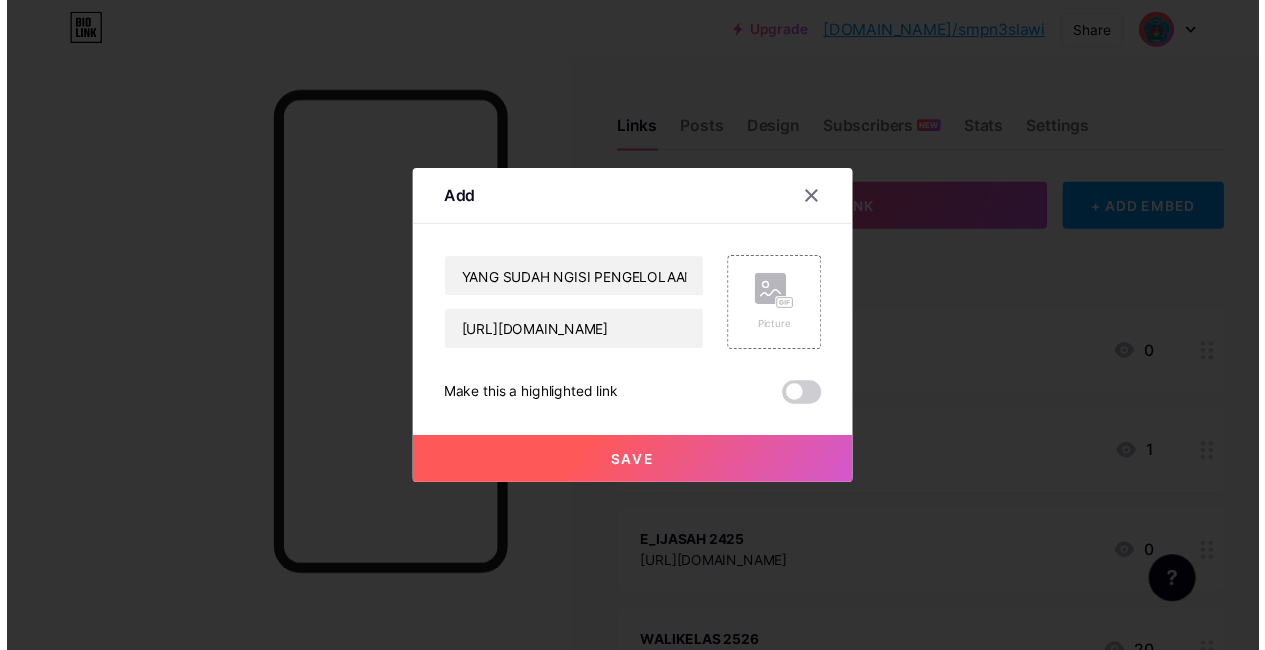 scroll, scrollTop: 0, scrollLeft: 0, axis: both 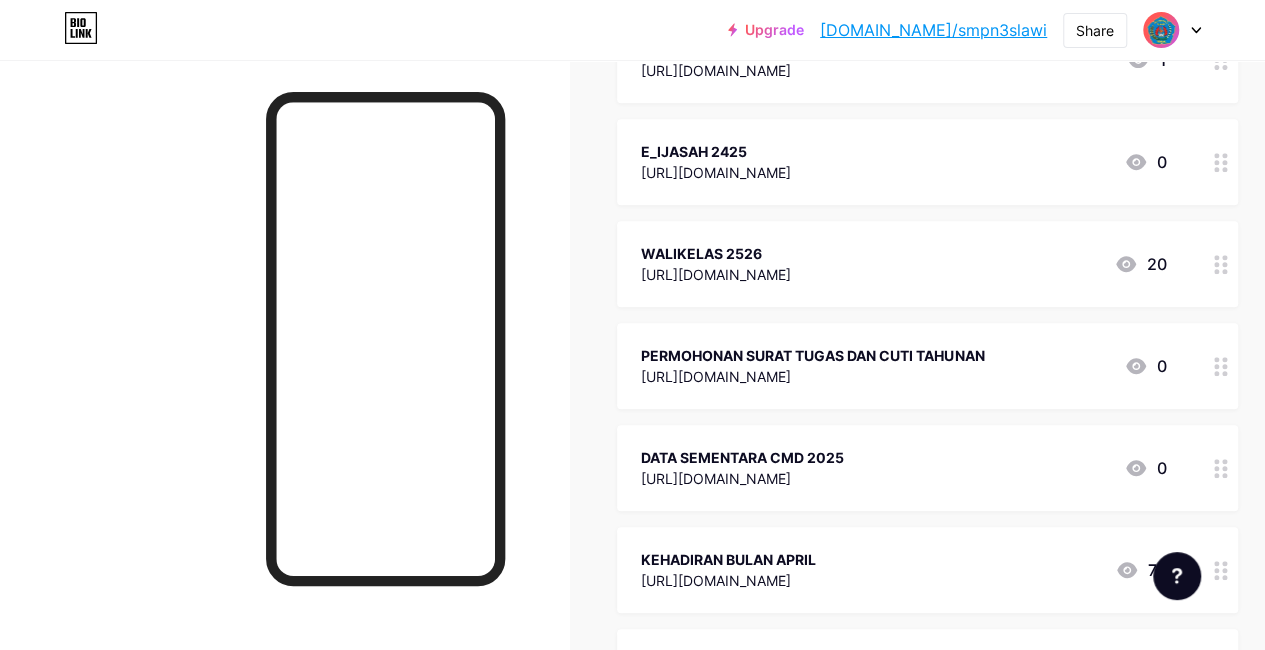 click 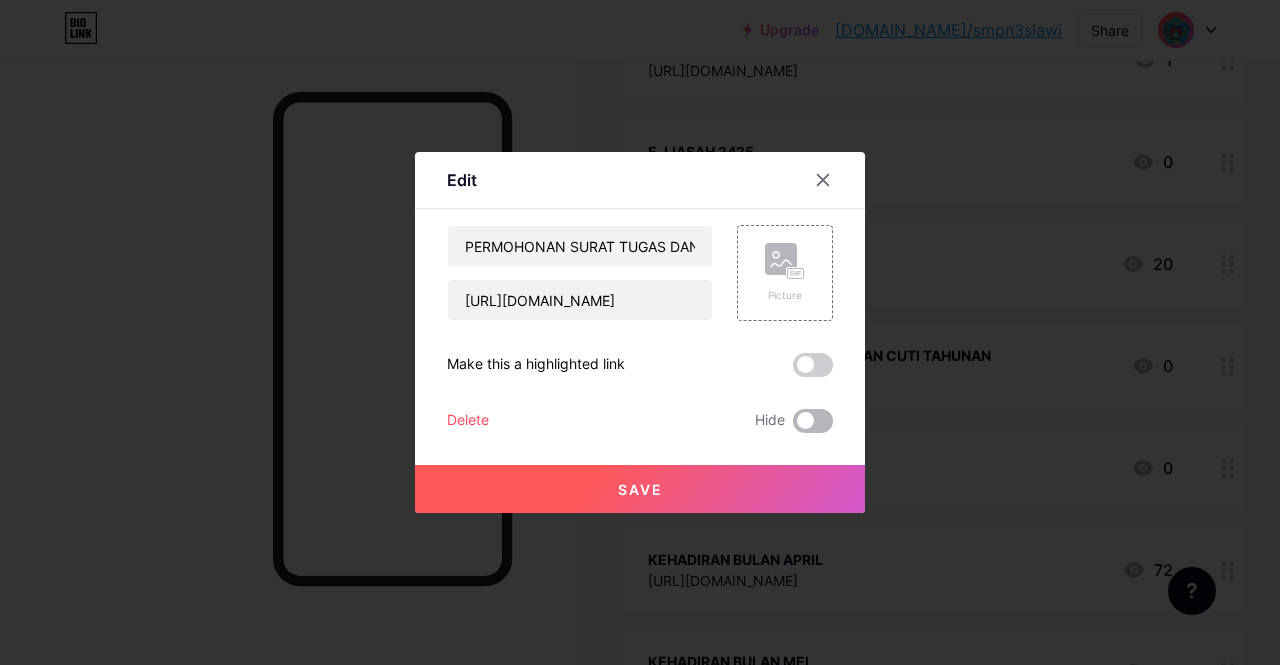 click at bounding box center [813, 421] 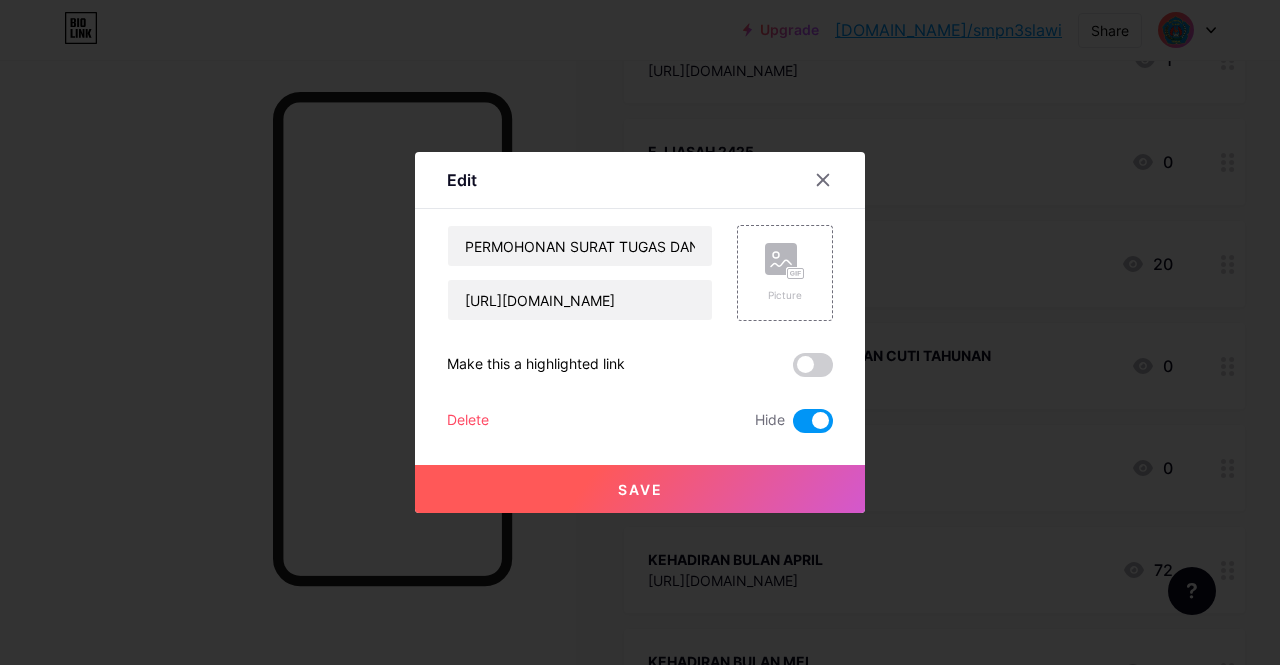 click on "Save" at bounding box center [640, 489] 